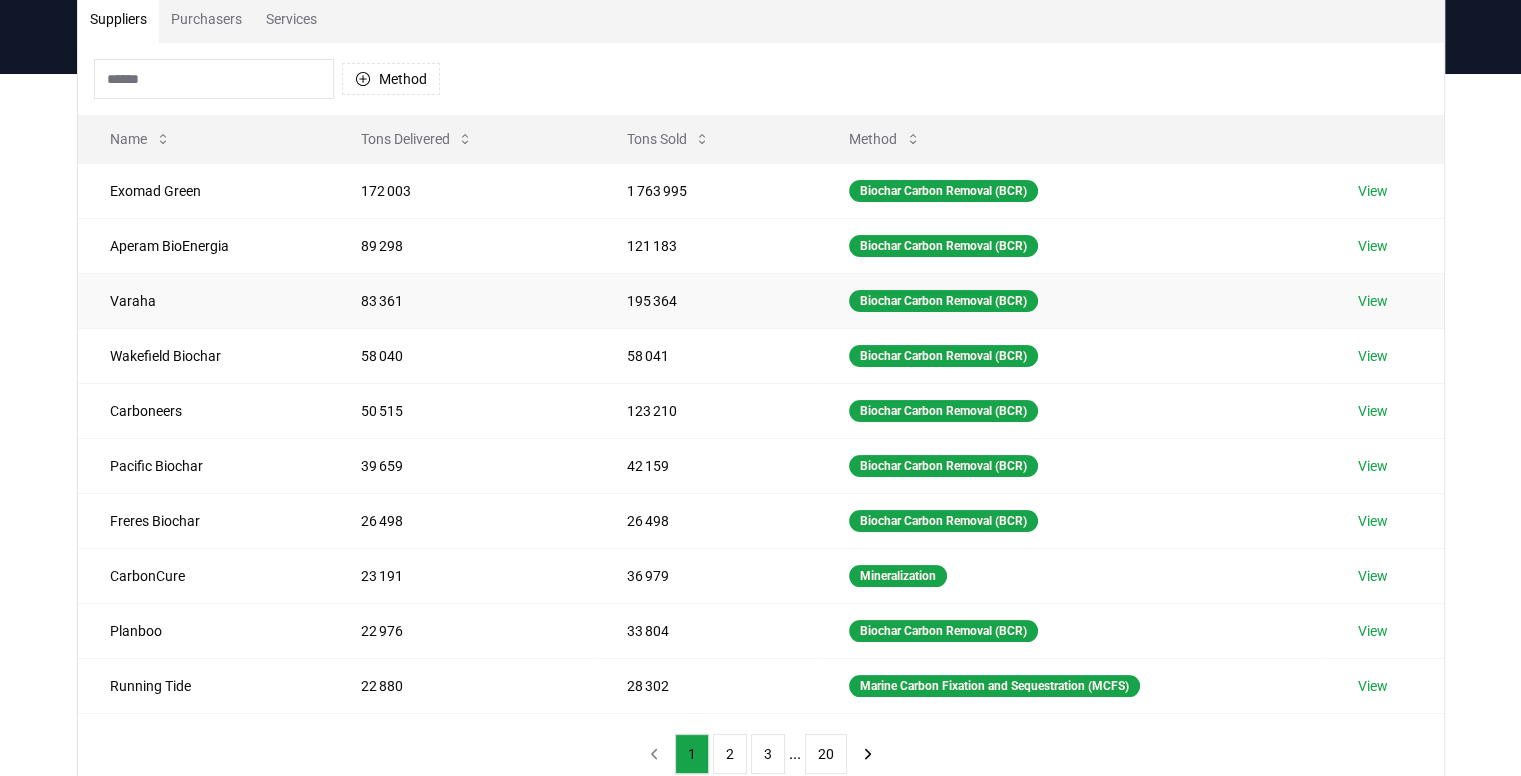 scroll, scrollTop: 0, scrollLeft: 0, axis: both 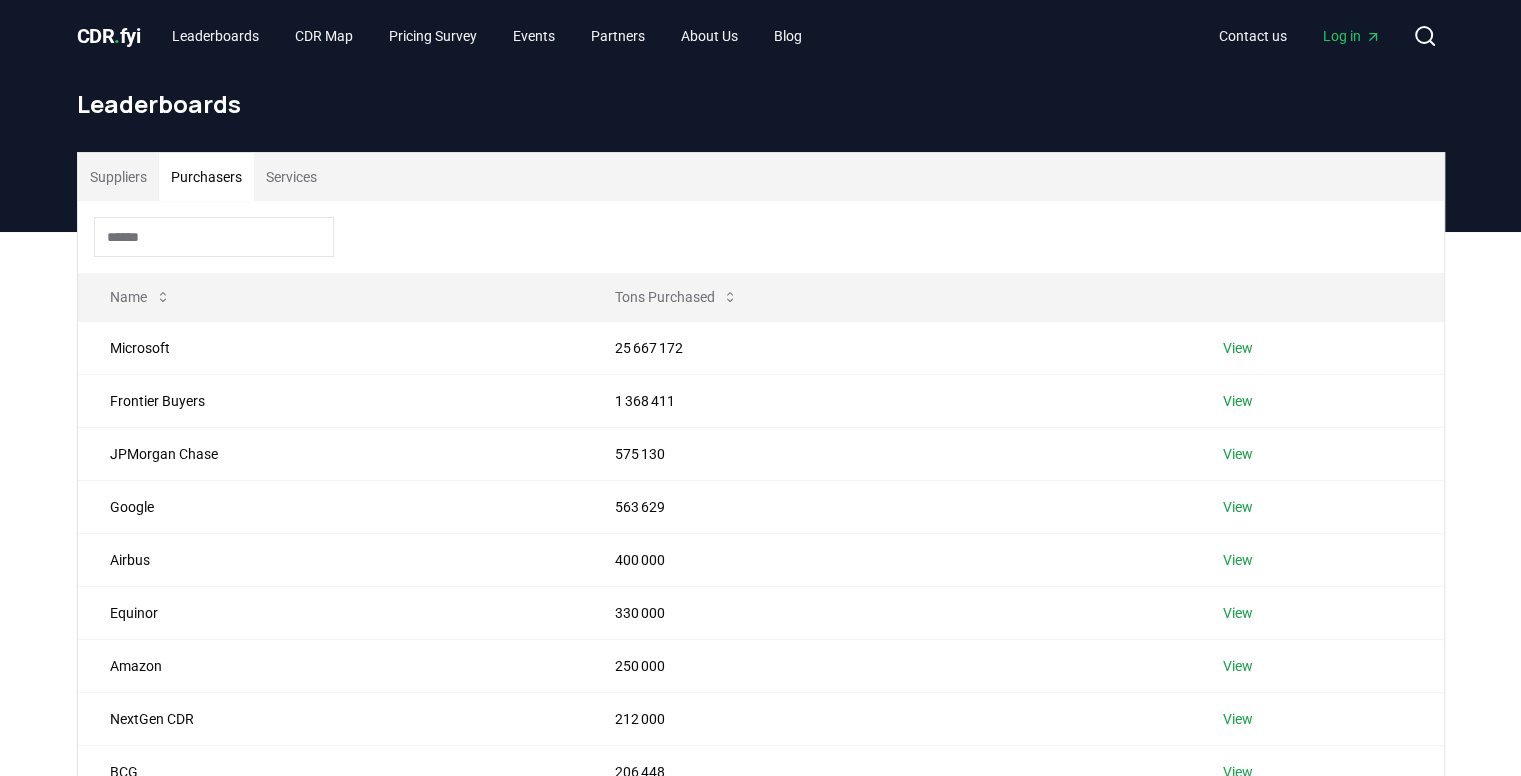 click on "Purchasers" at bounding box center (206, 177) 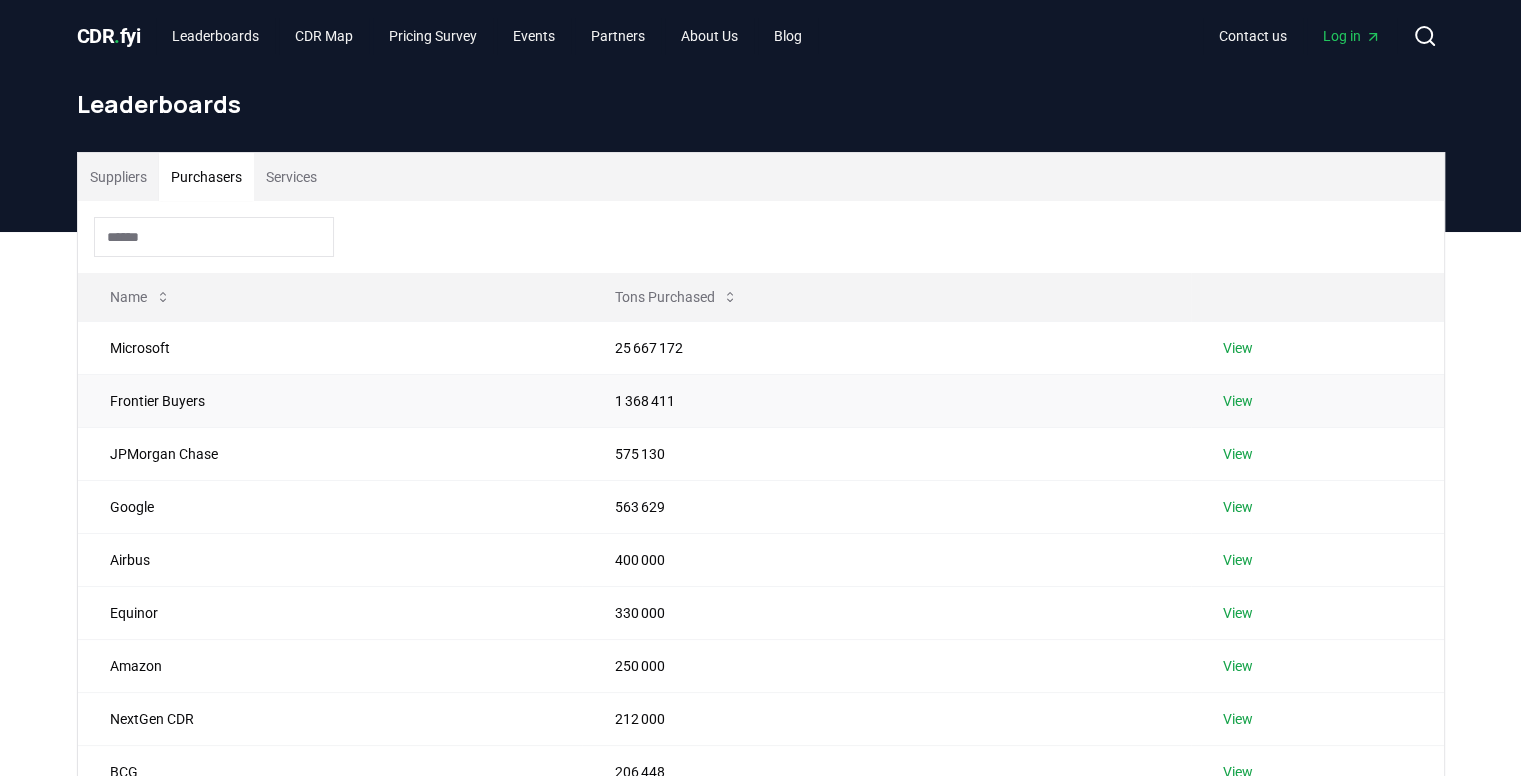scroll, scrollTop: 0, scrollLeft: 0, axis: both 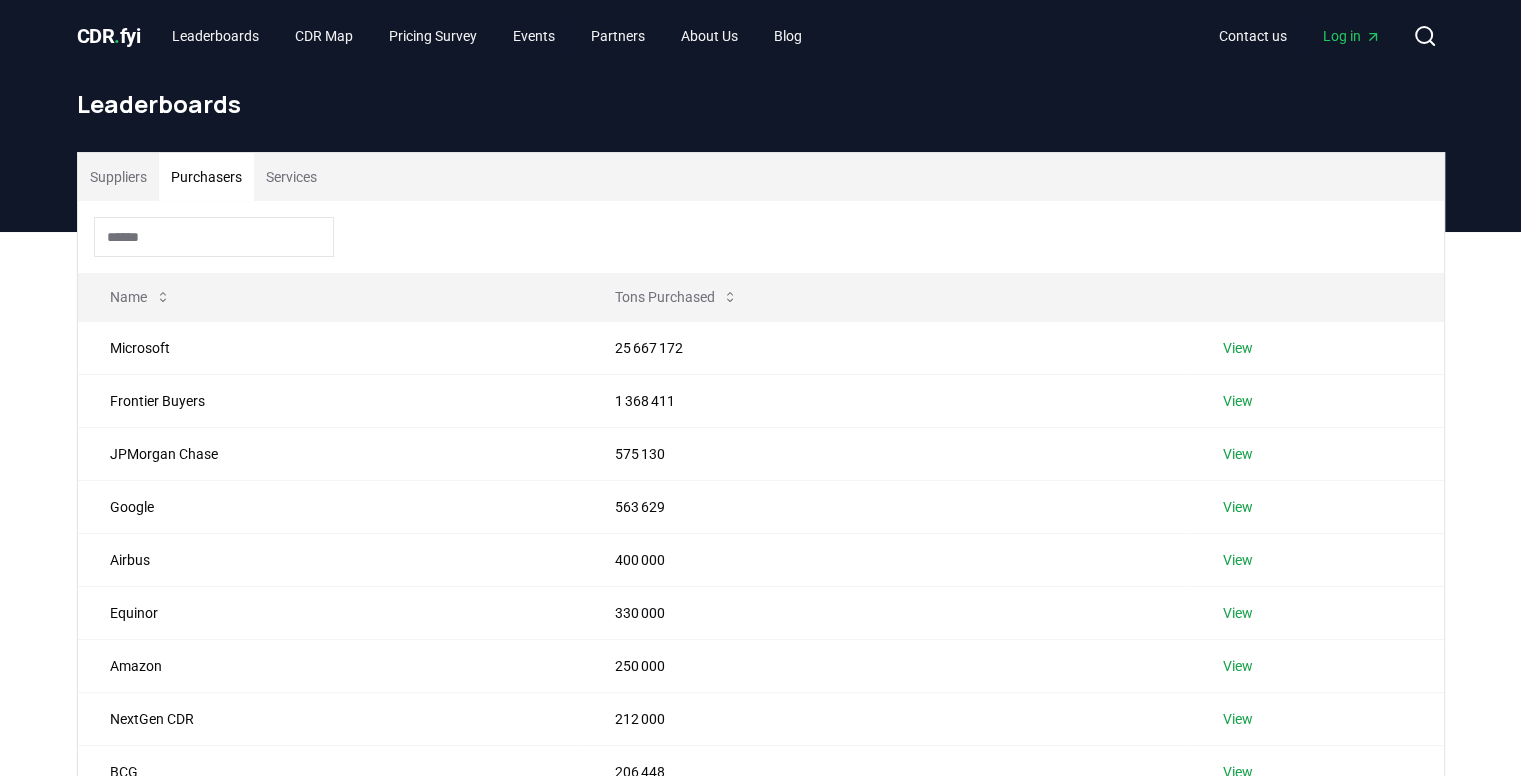 click on "Suppliers" at bounding box center (118, 177) 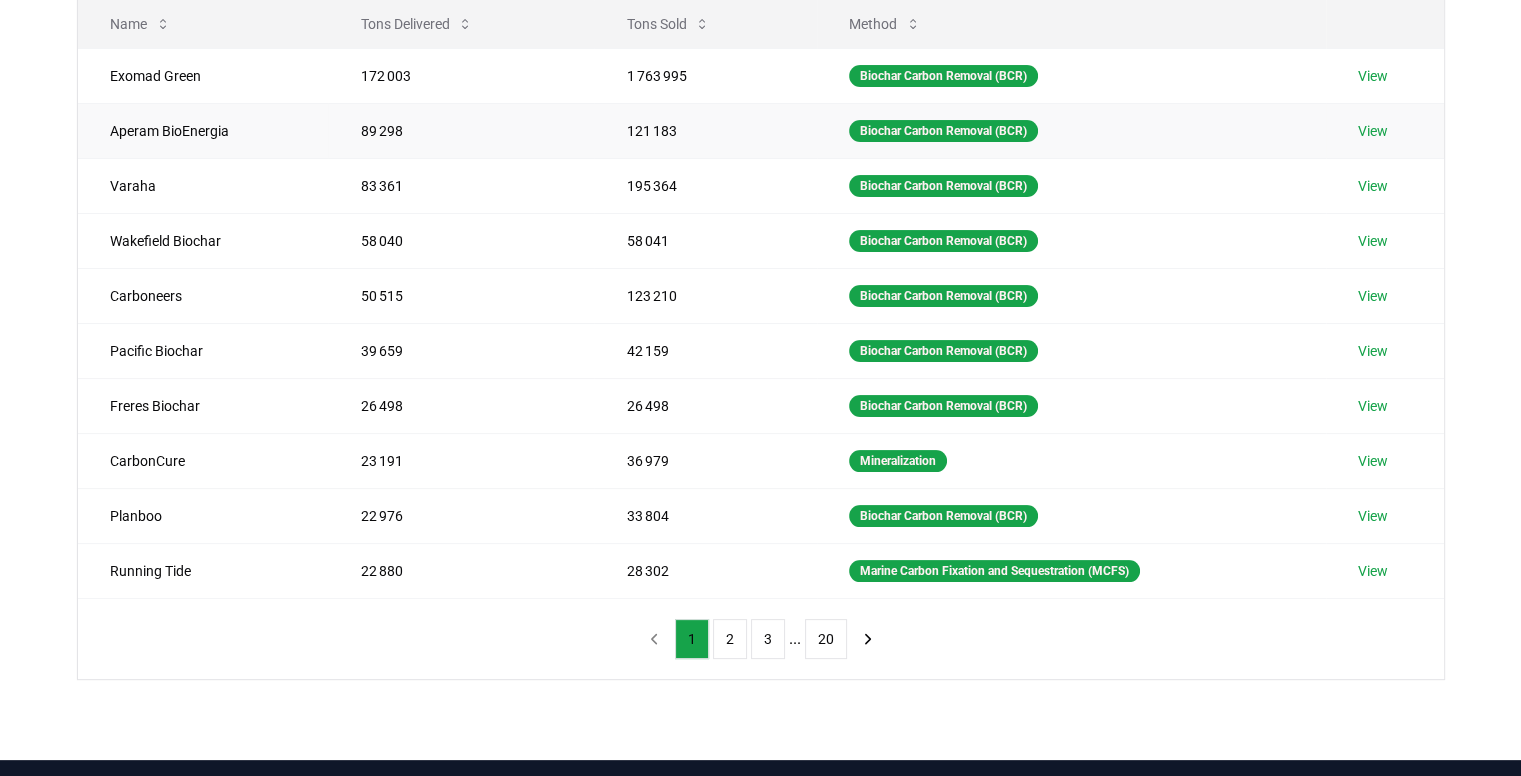 scroll, scrollTop: 0, scrollLeft: 0, axis: both 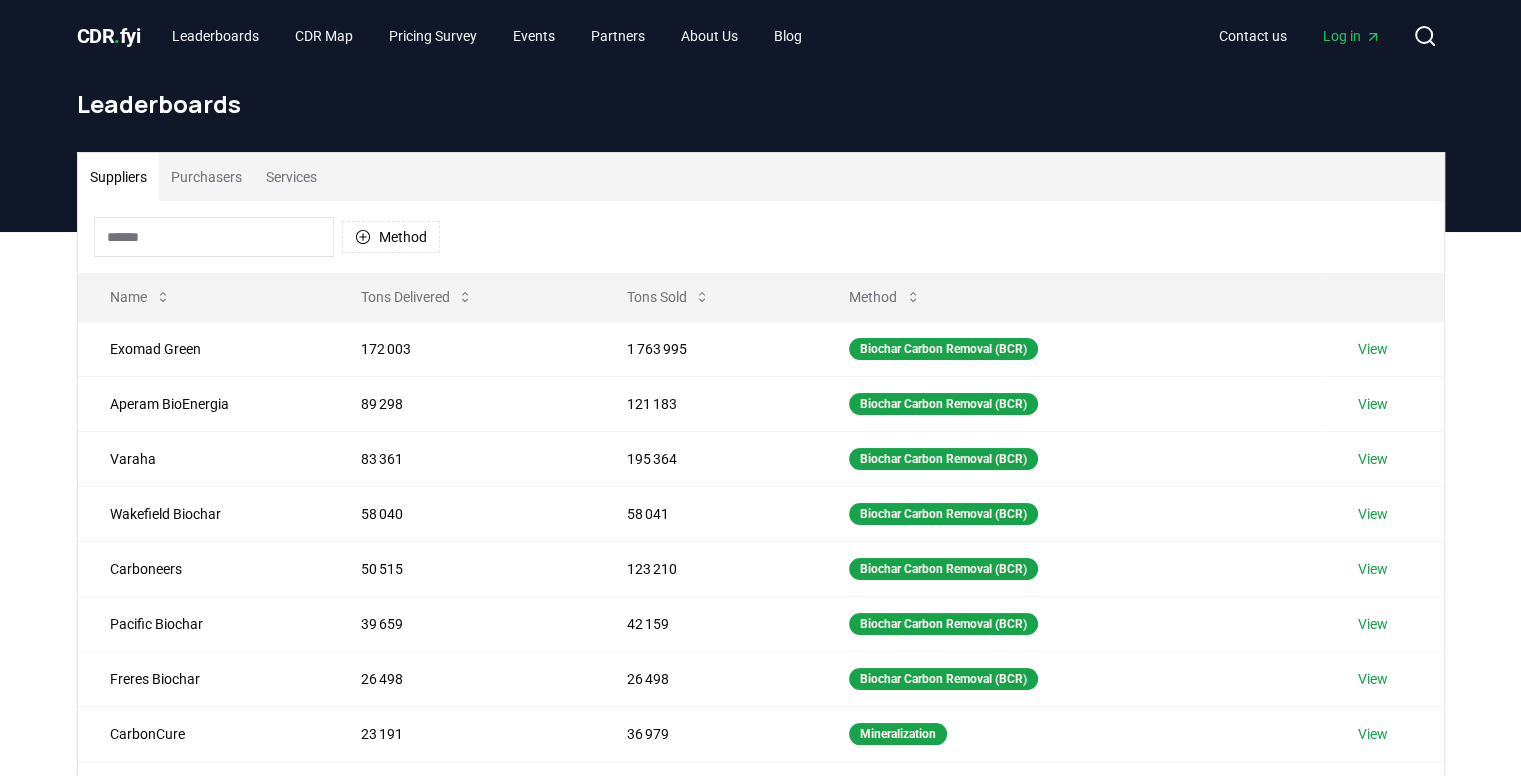 click on "Purchasers" at bounding box center (206, 177) 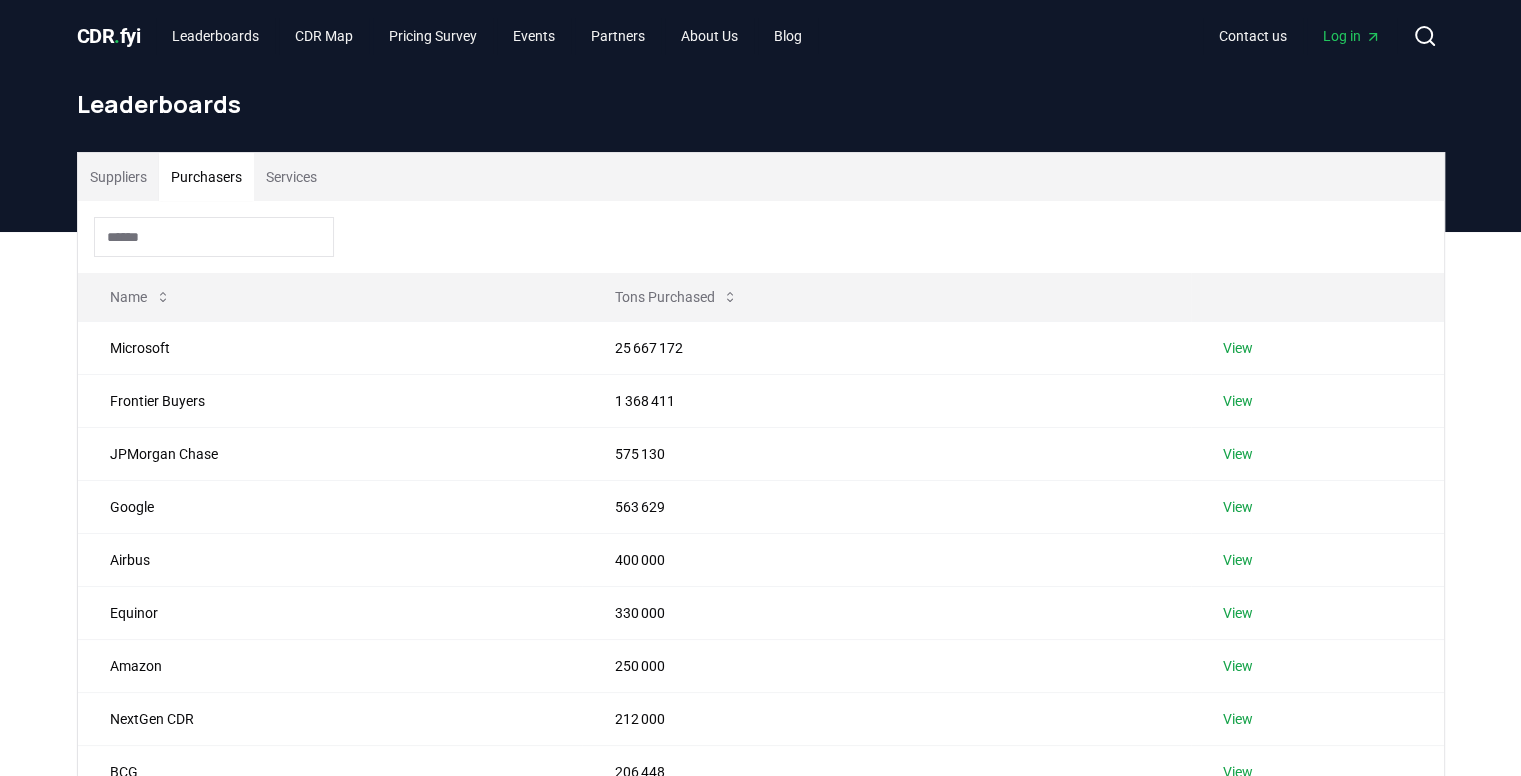 click on "Services" at bounding box center (291, 177) 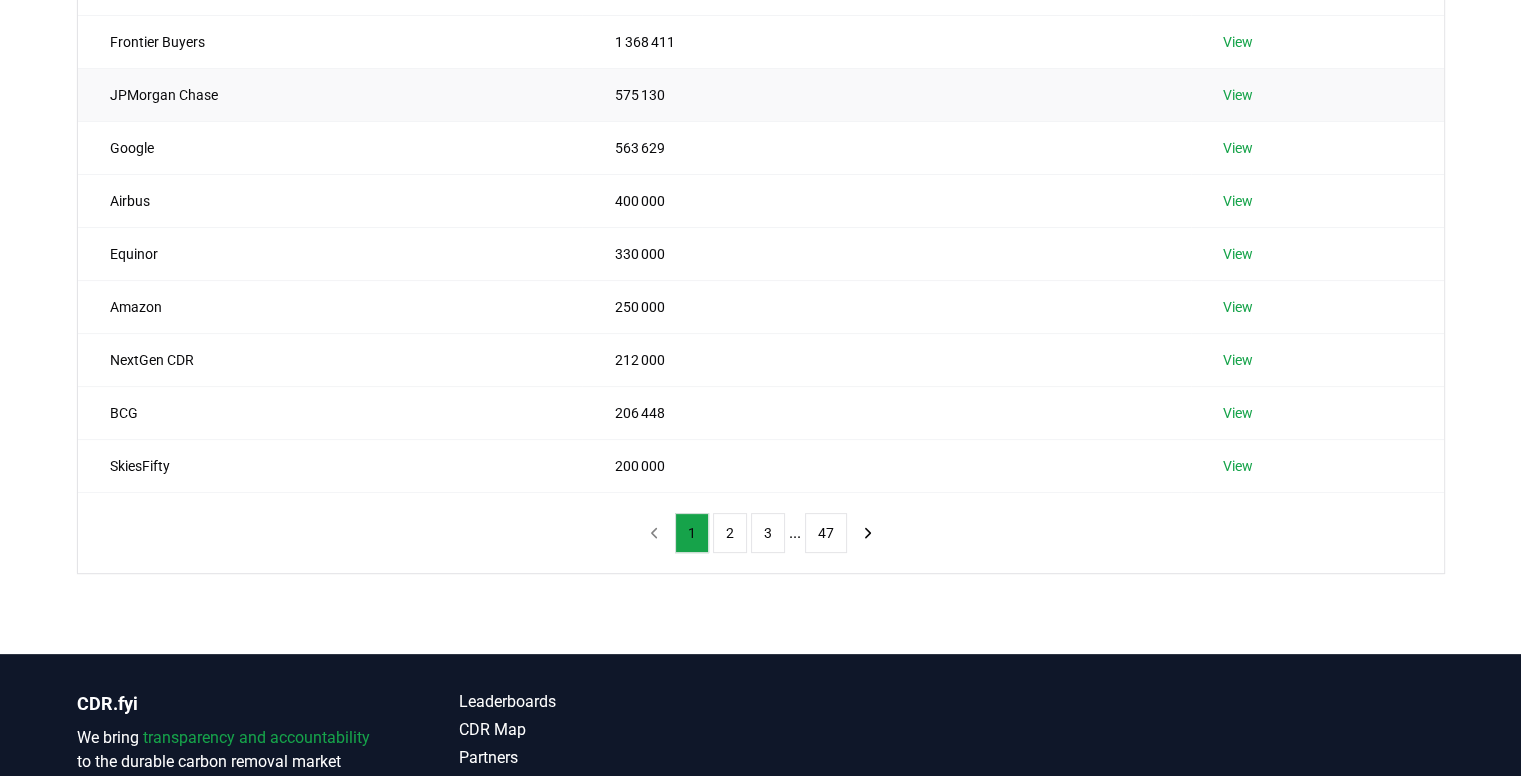 scroll, scrollTop: 0, scrollLeft: 0, axis: both 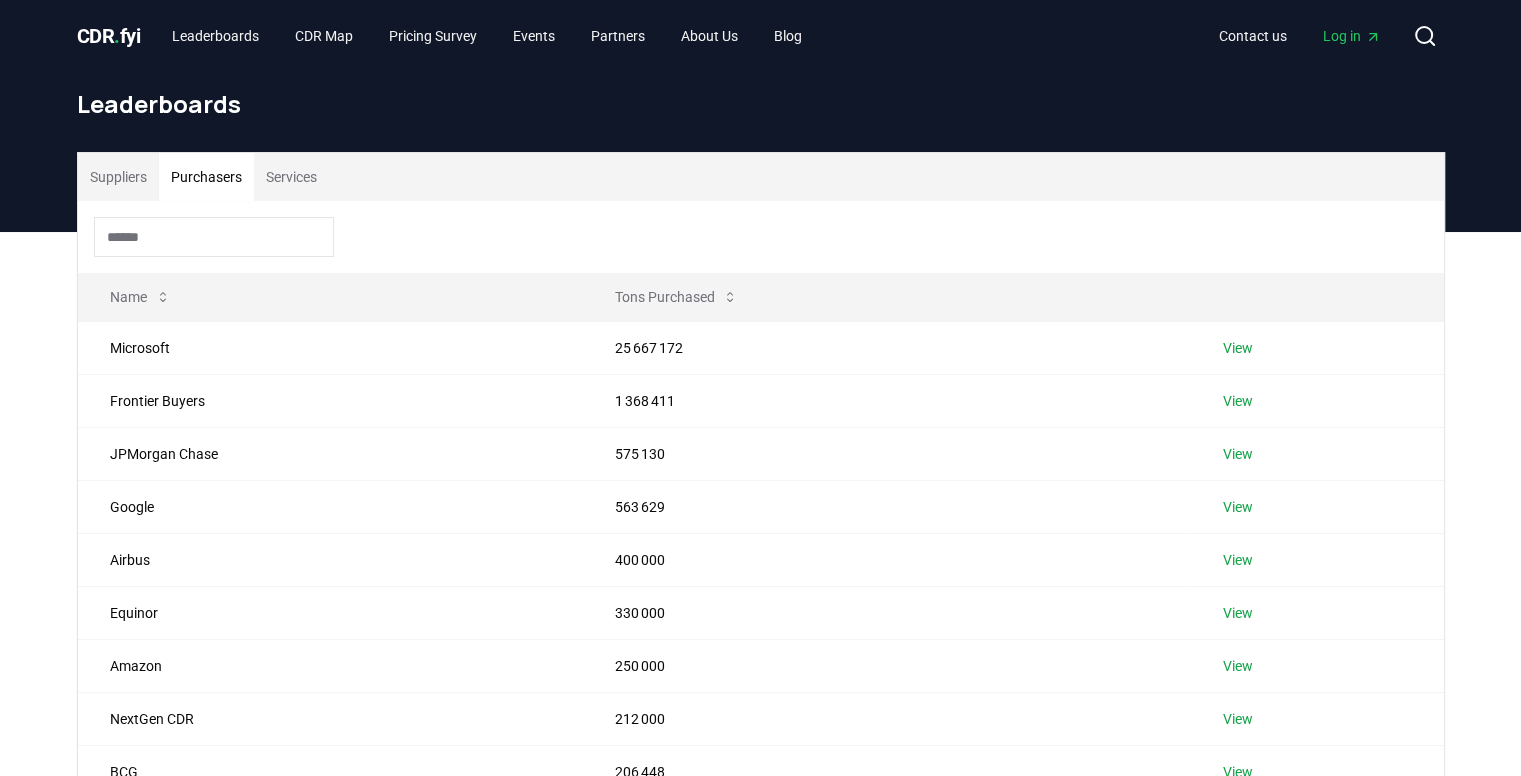 click at bounding box center [214, 237] 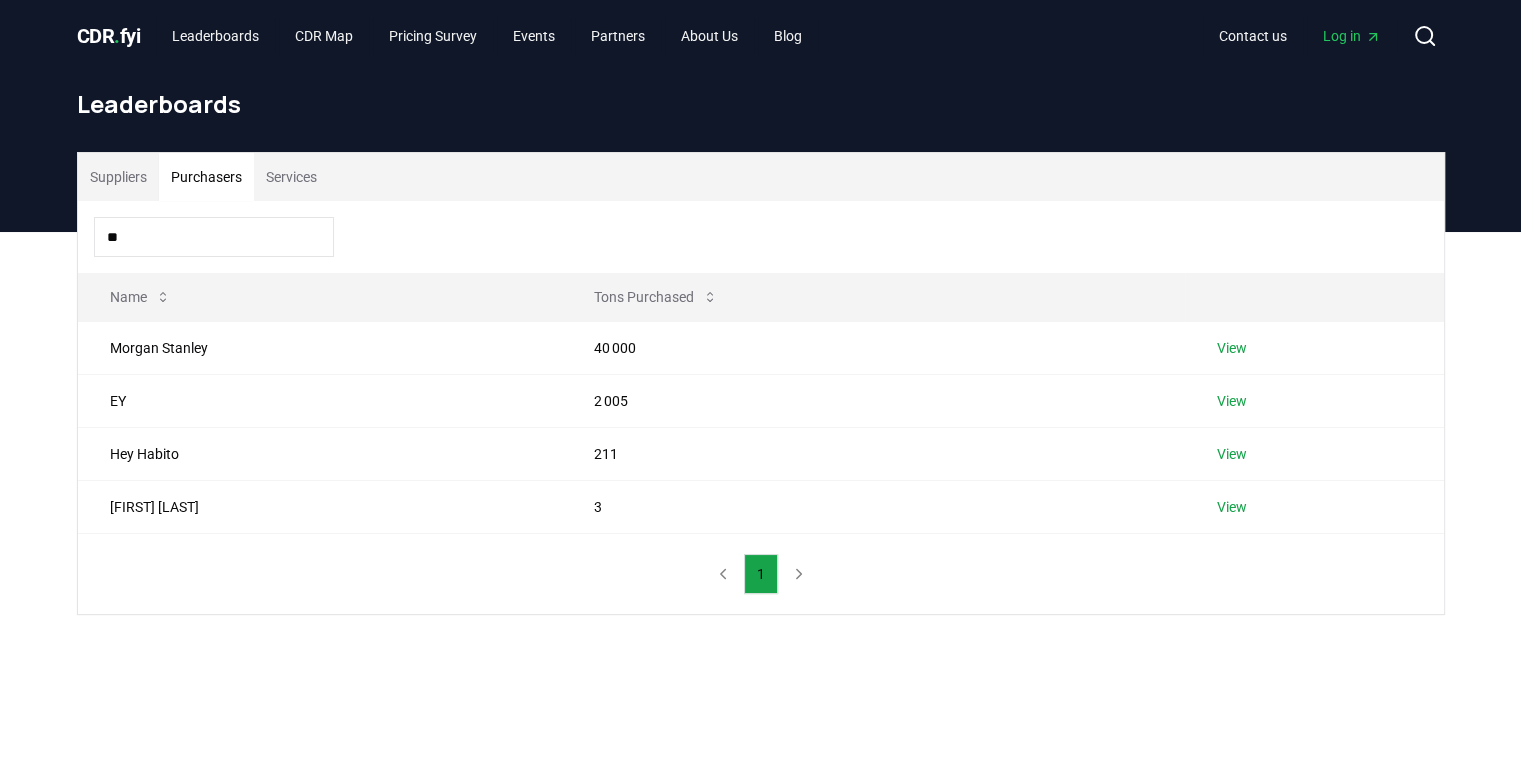 type on "*" 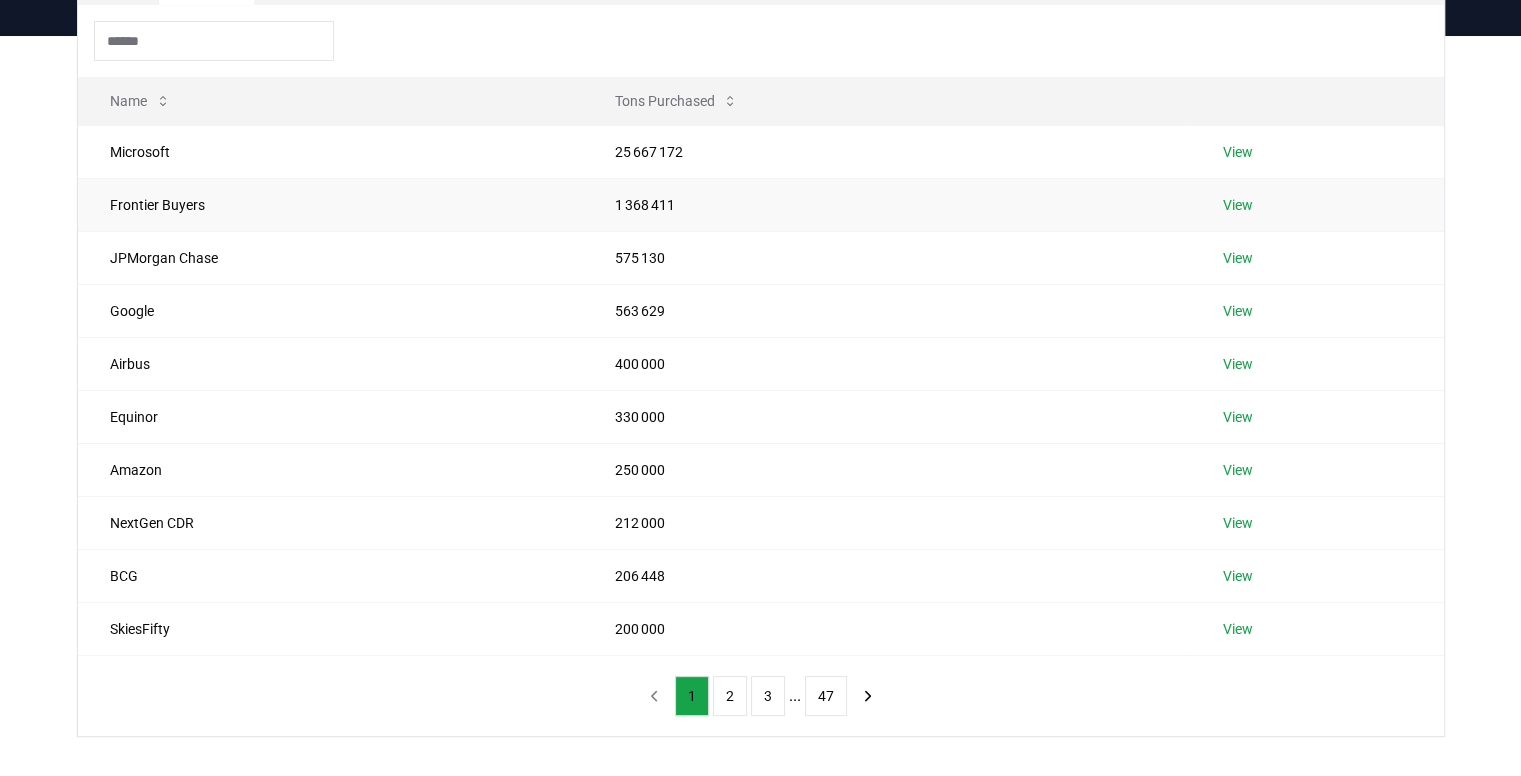 scroll, scrollTop: 195, scrollLeft: 0, axis: vertical 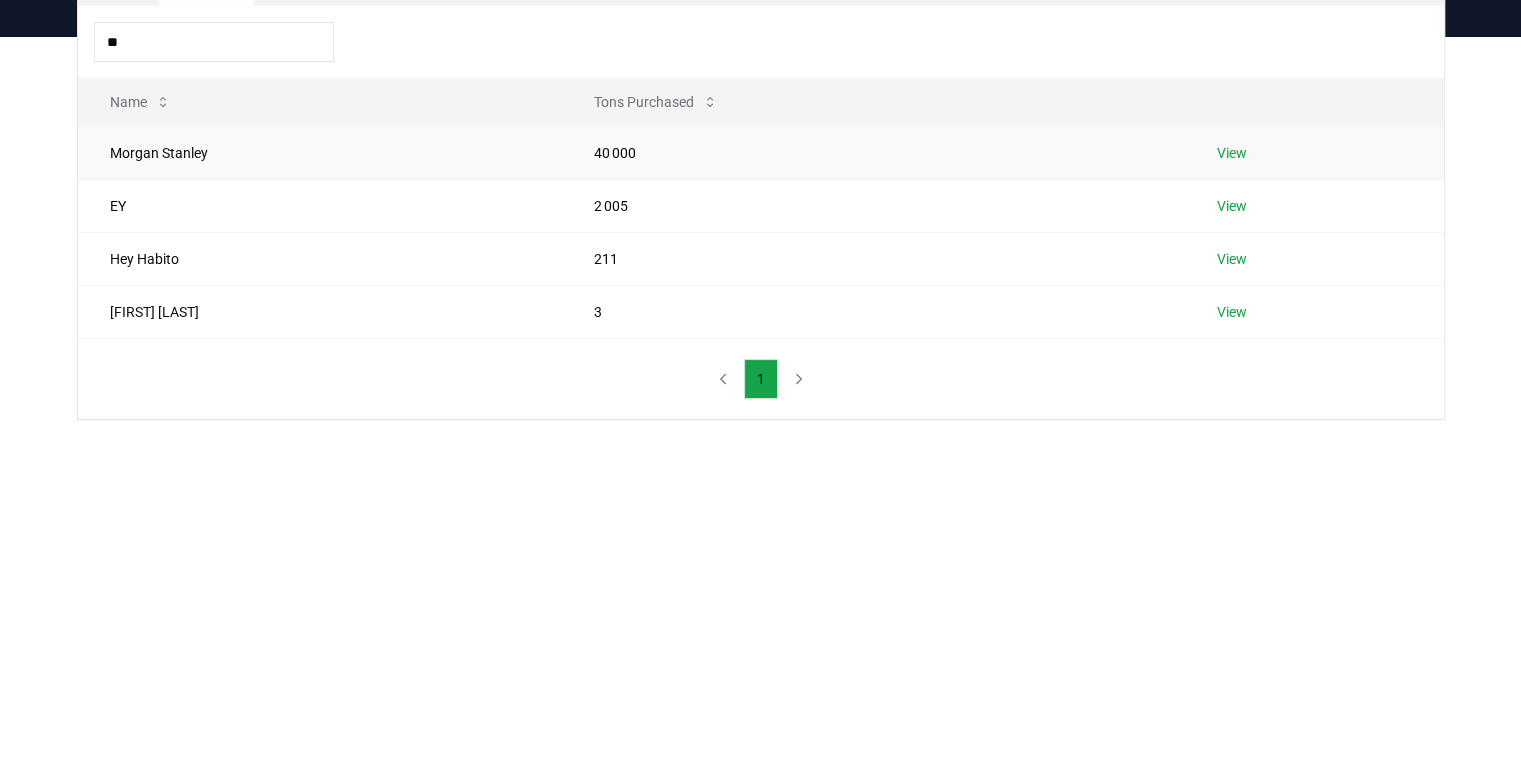 click on "Morgan Stanley" at bounding box center (320, 152) 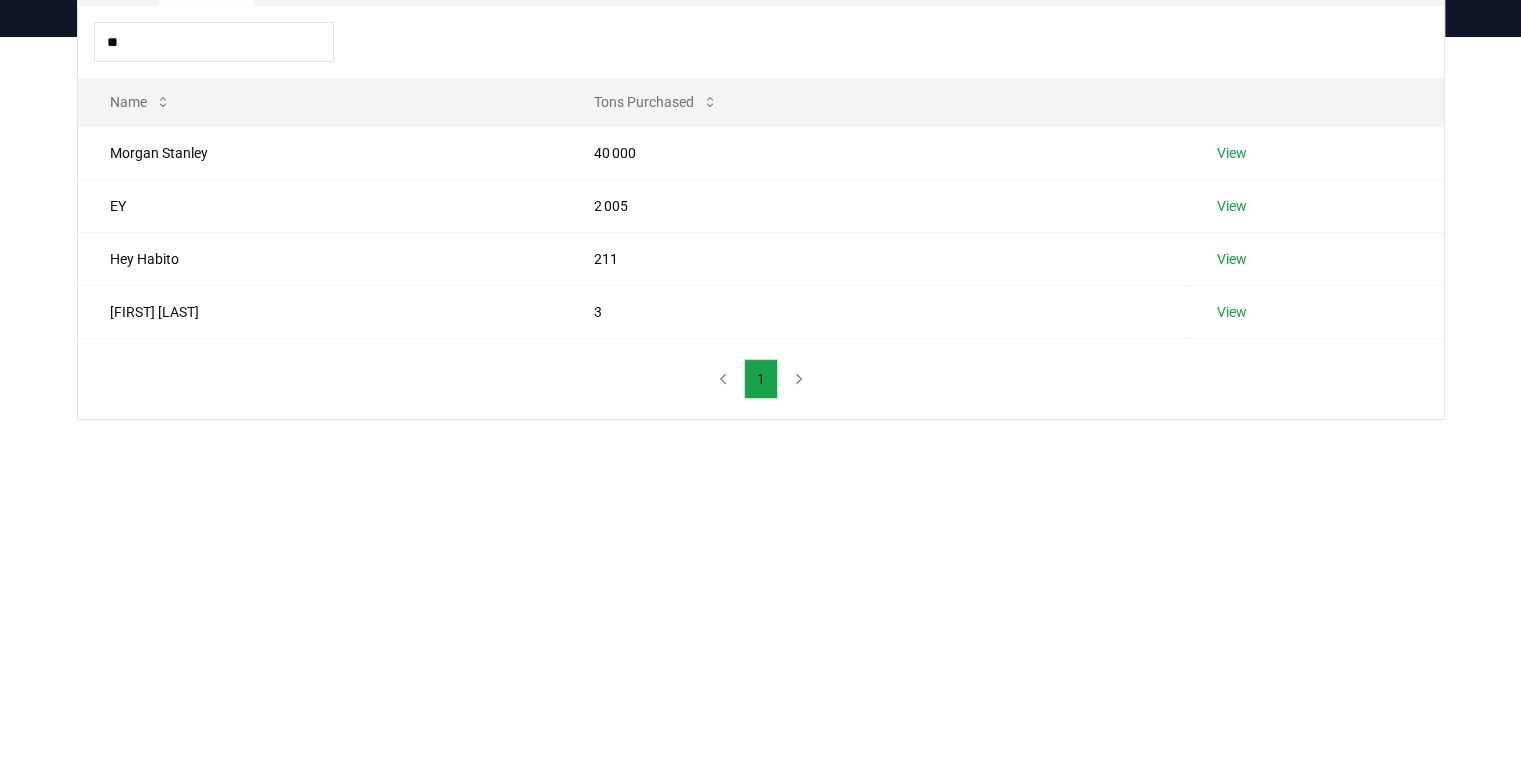 click on "**" at bounding box center [214, 42] 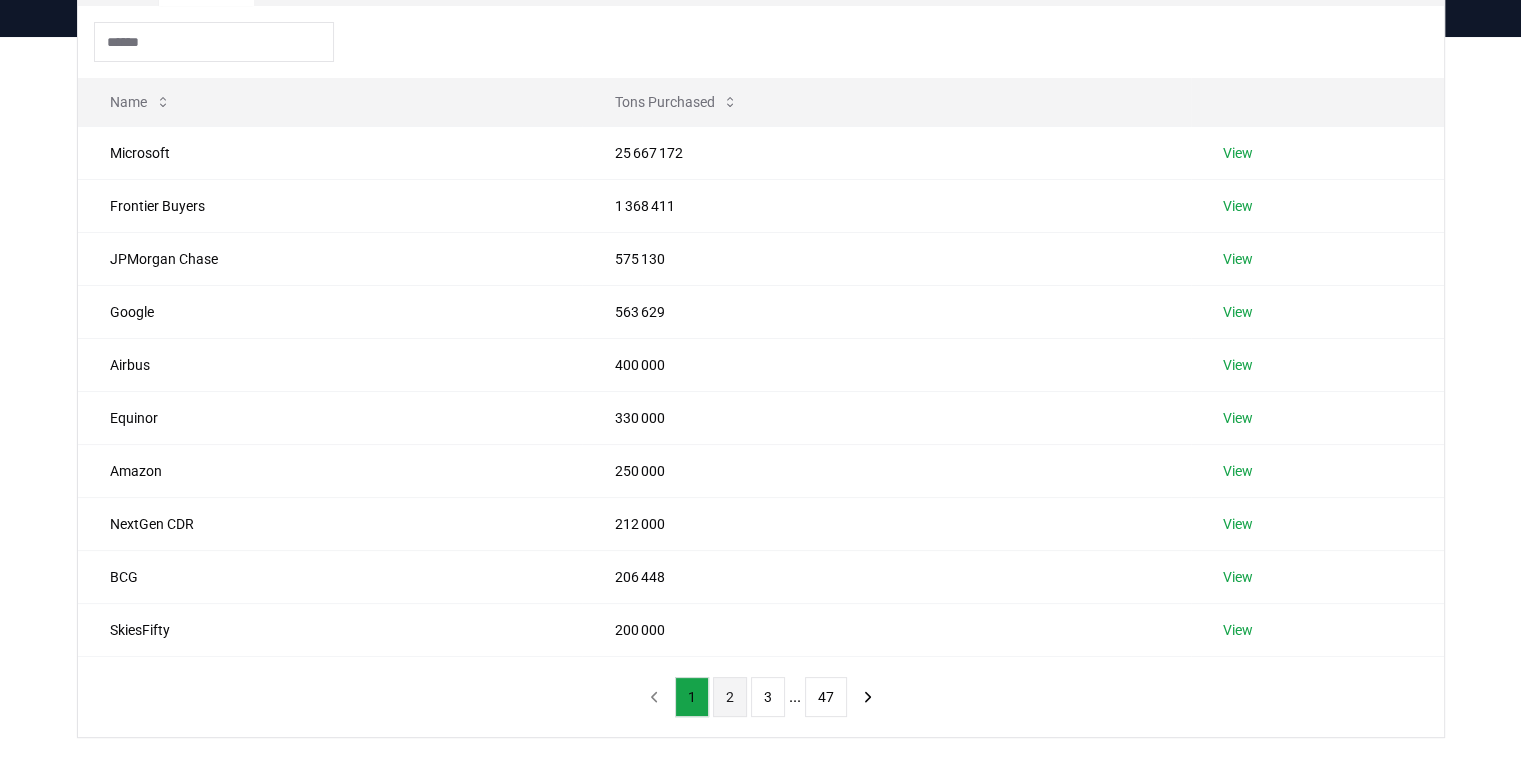 type 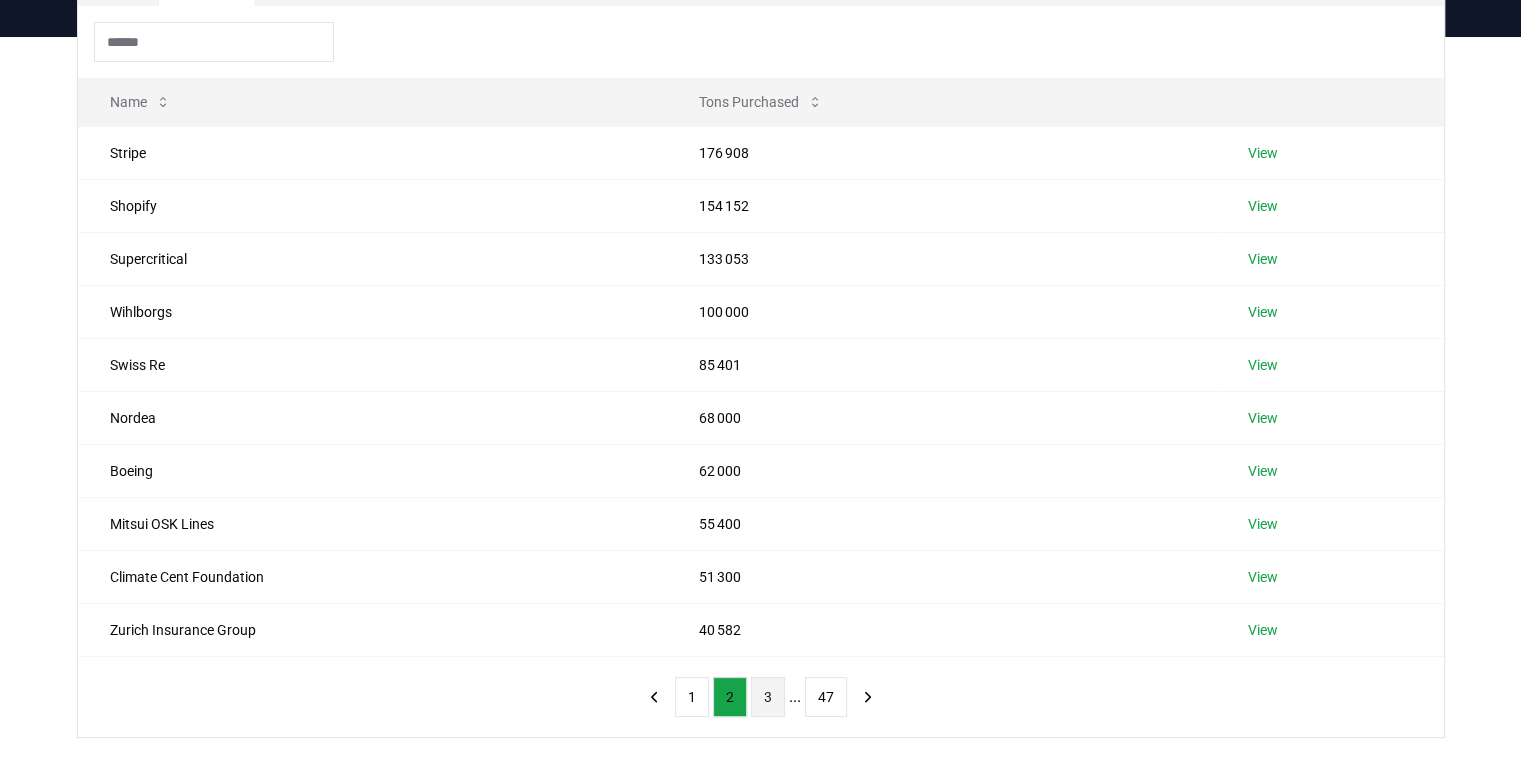 click on "3" at bounding box center (768, 697) 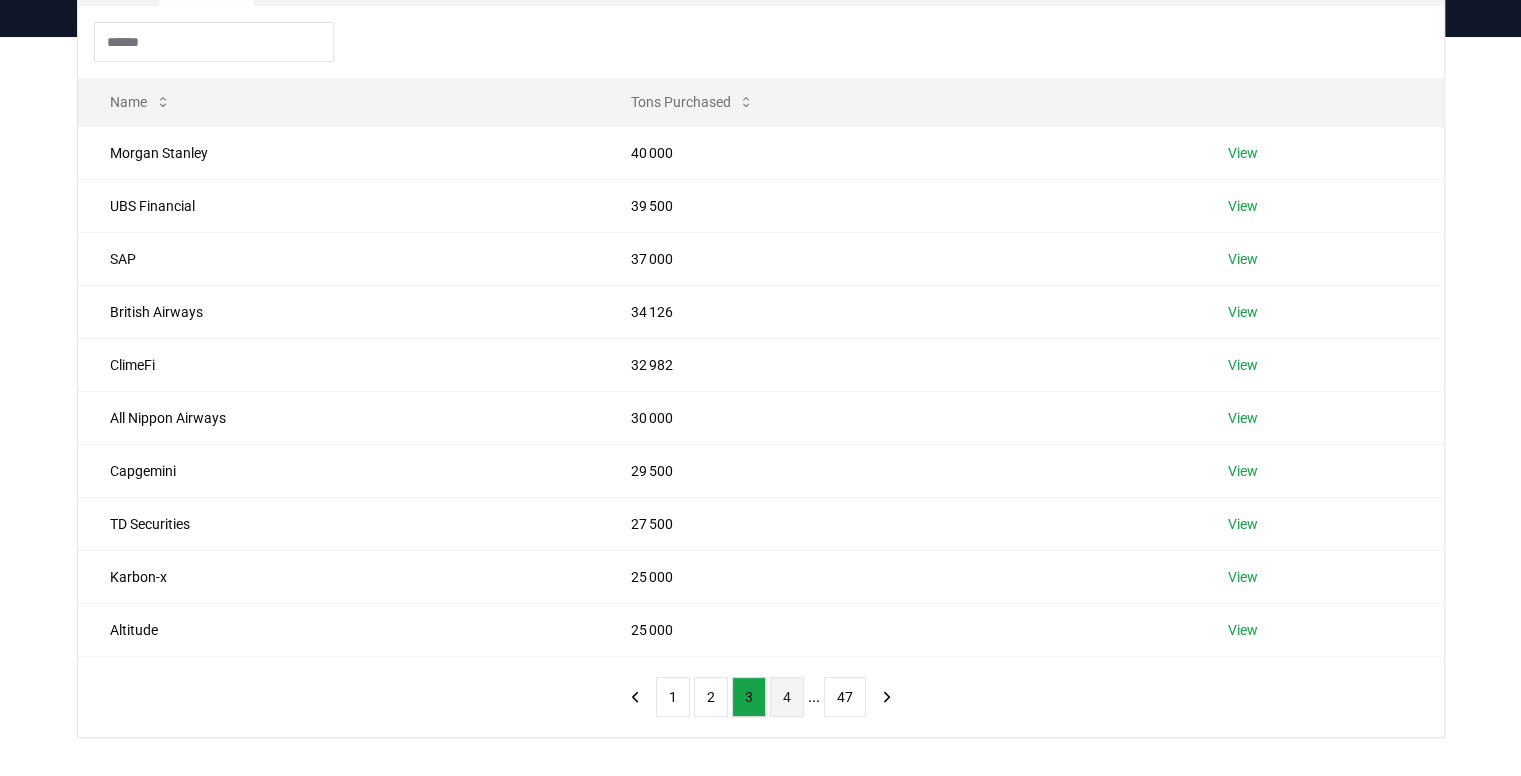 click on "4" at bounding box center [787, 697] 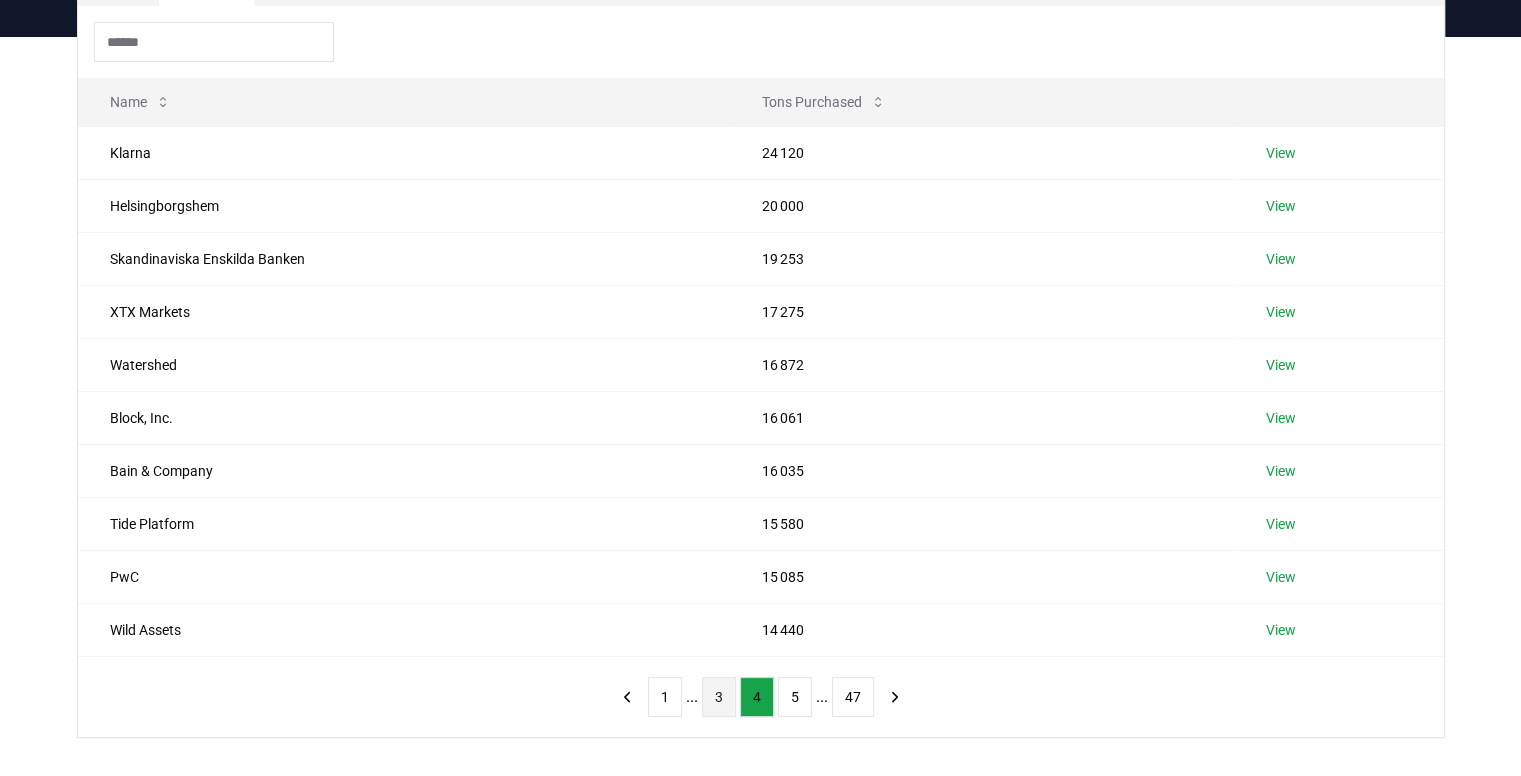 click on "3" at bounding box center (719, 697) 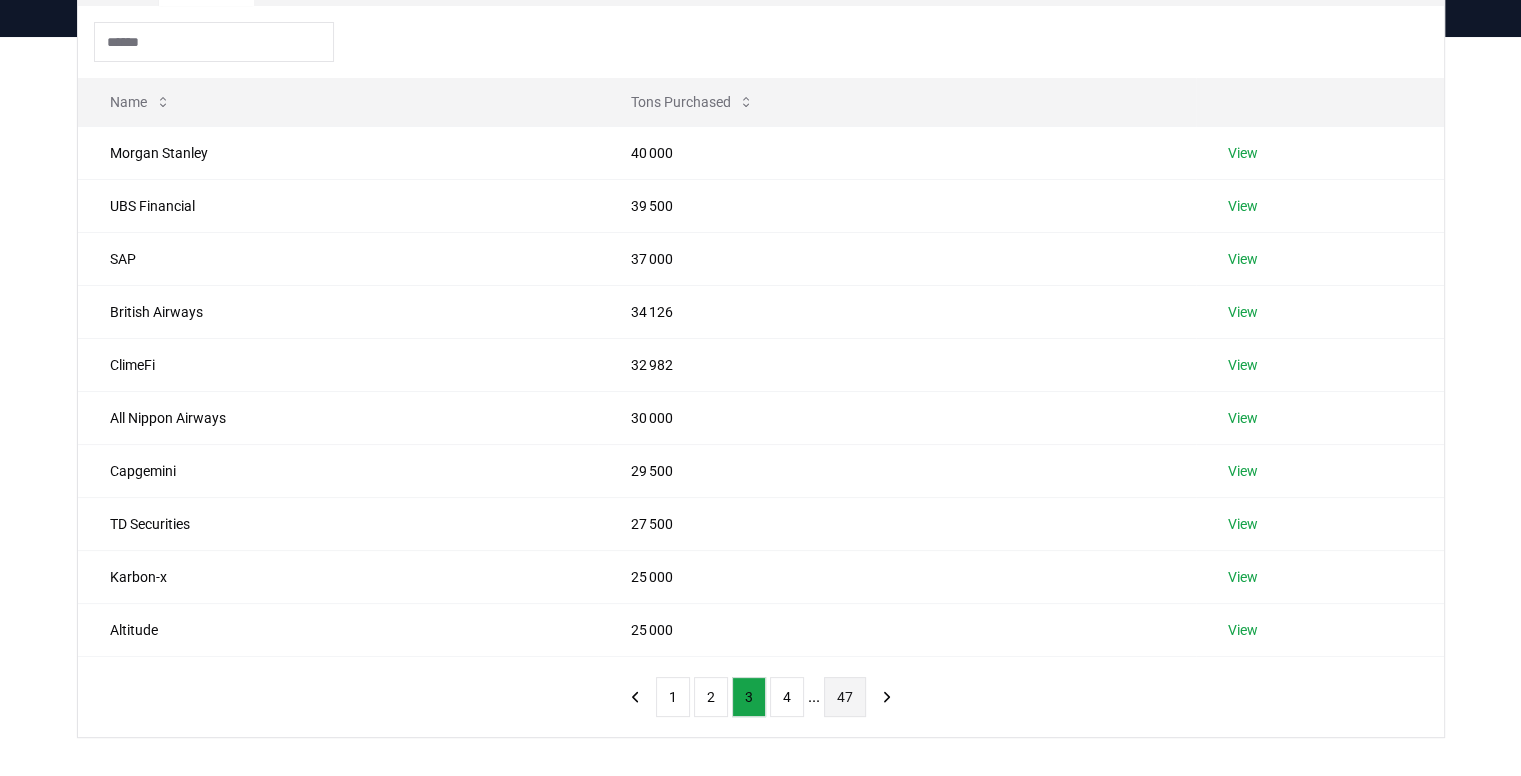 click on "47" at bounding box center (845, 697) 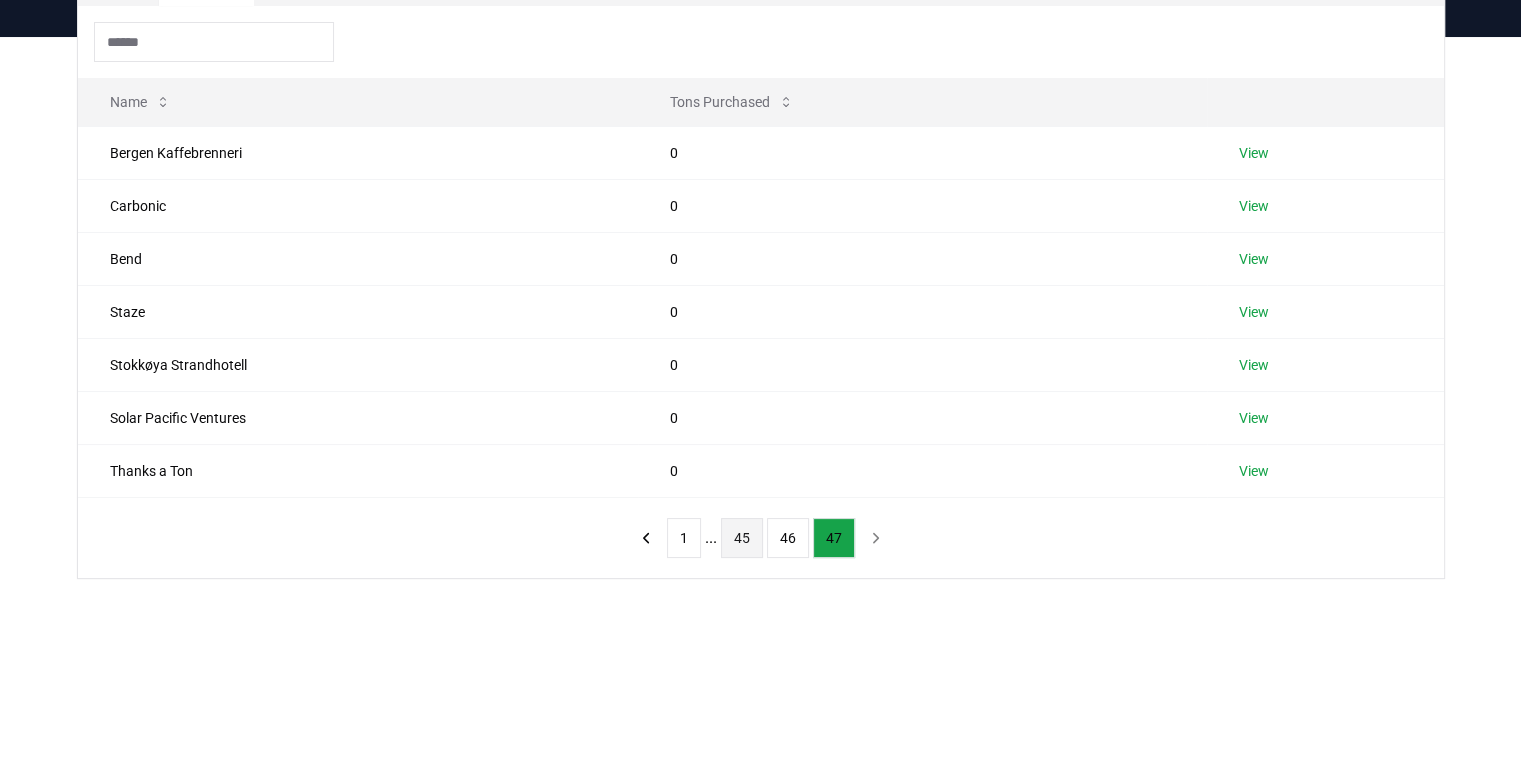 click on "45" at bounding box center (742, 538) 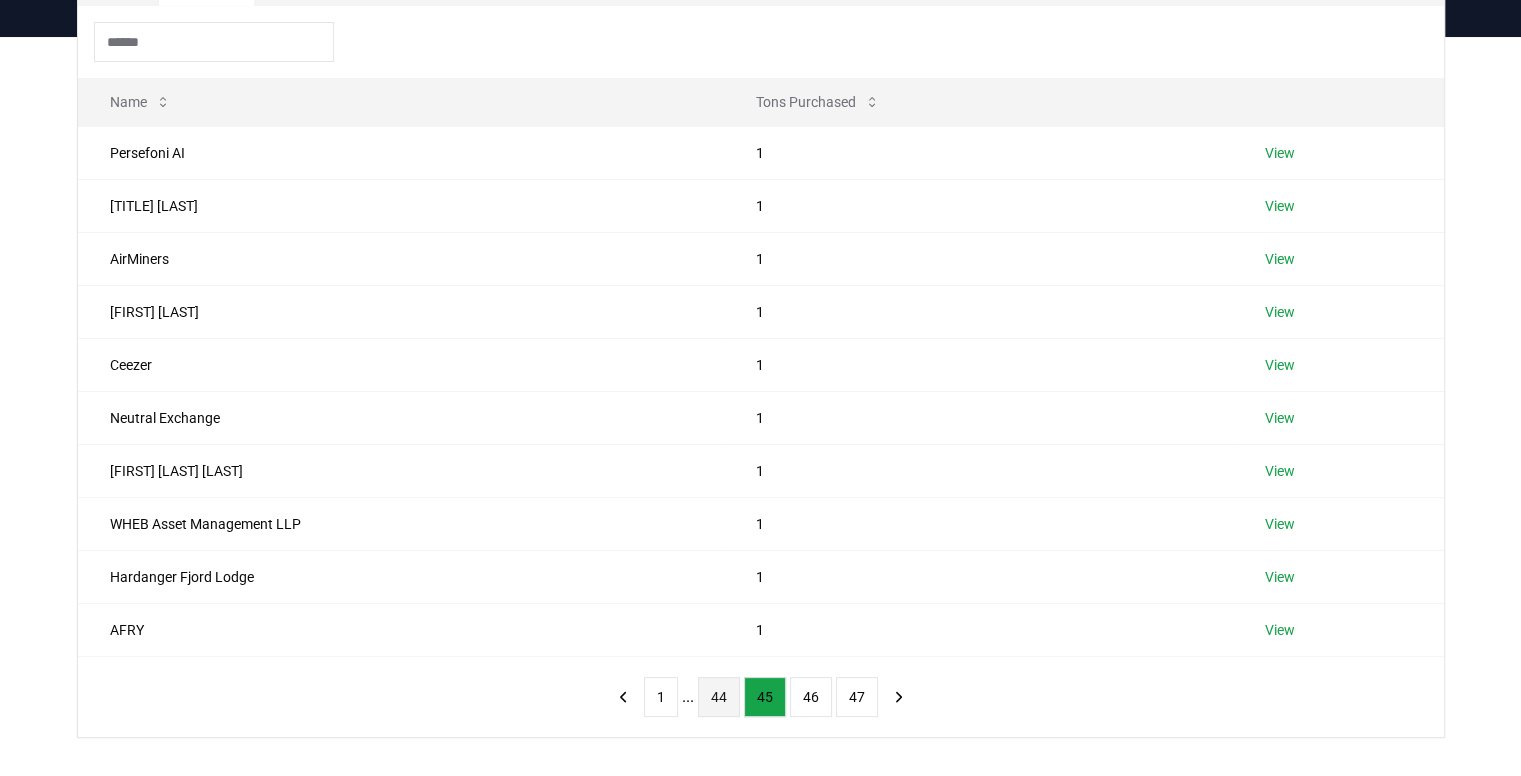 click on "44" at bounding box center [719, 697] 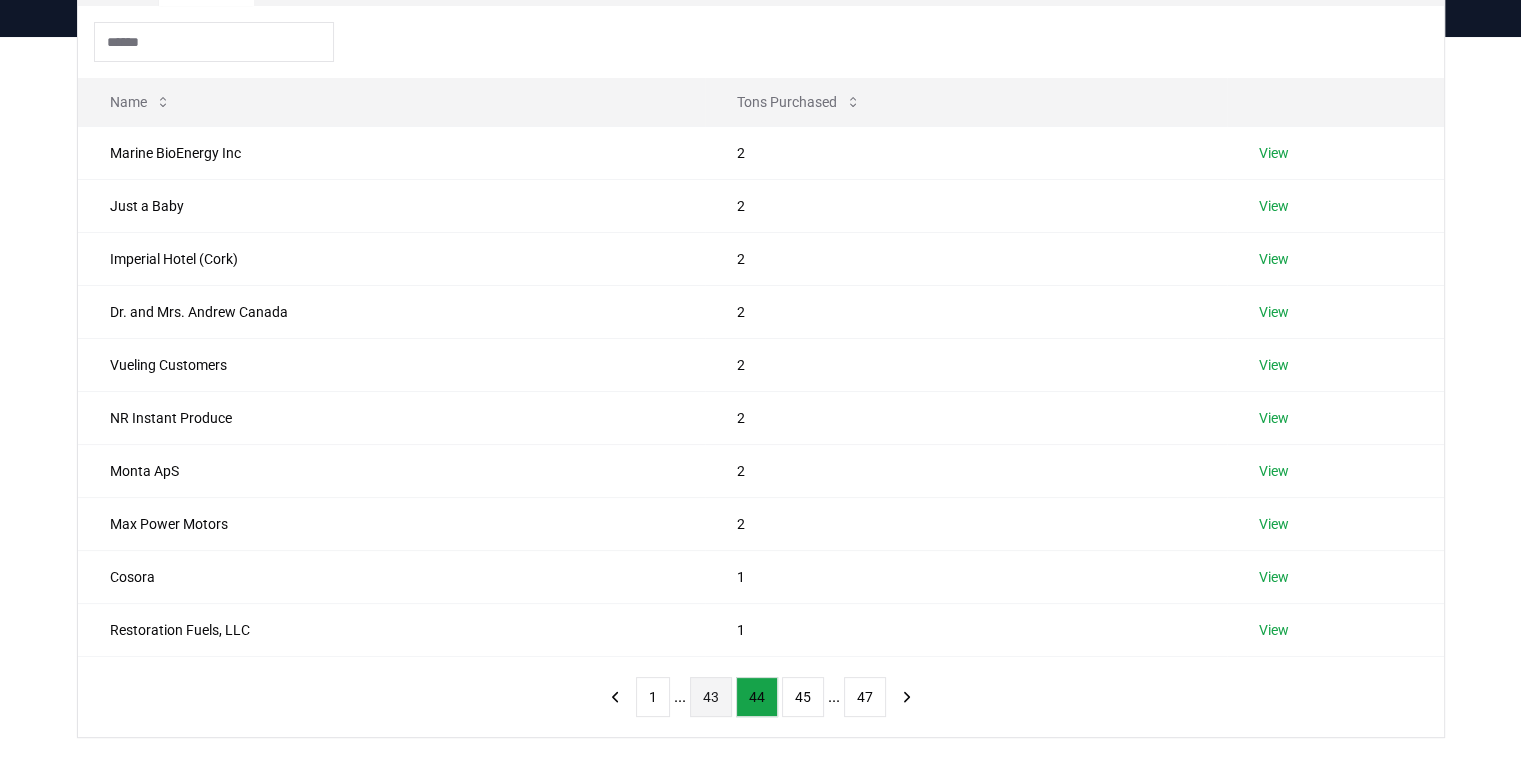 click on "43" at bounding box center (711, 697) 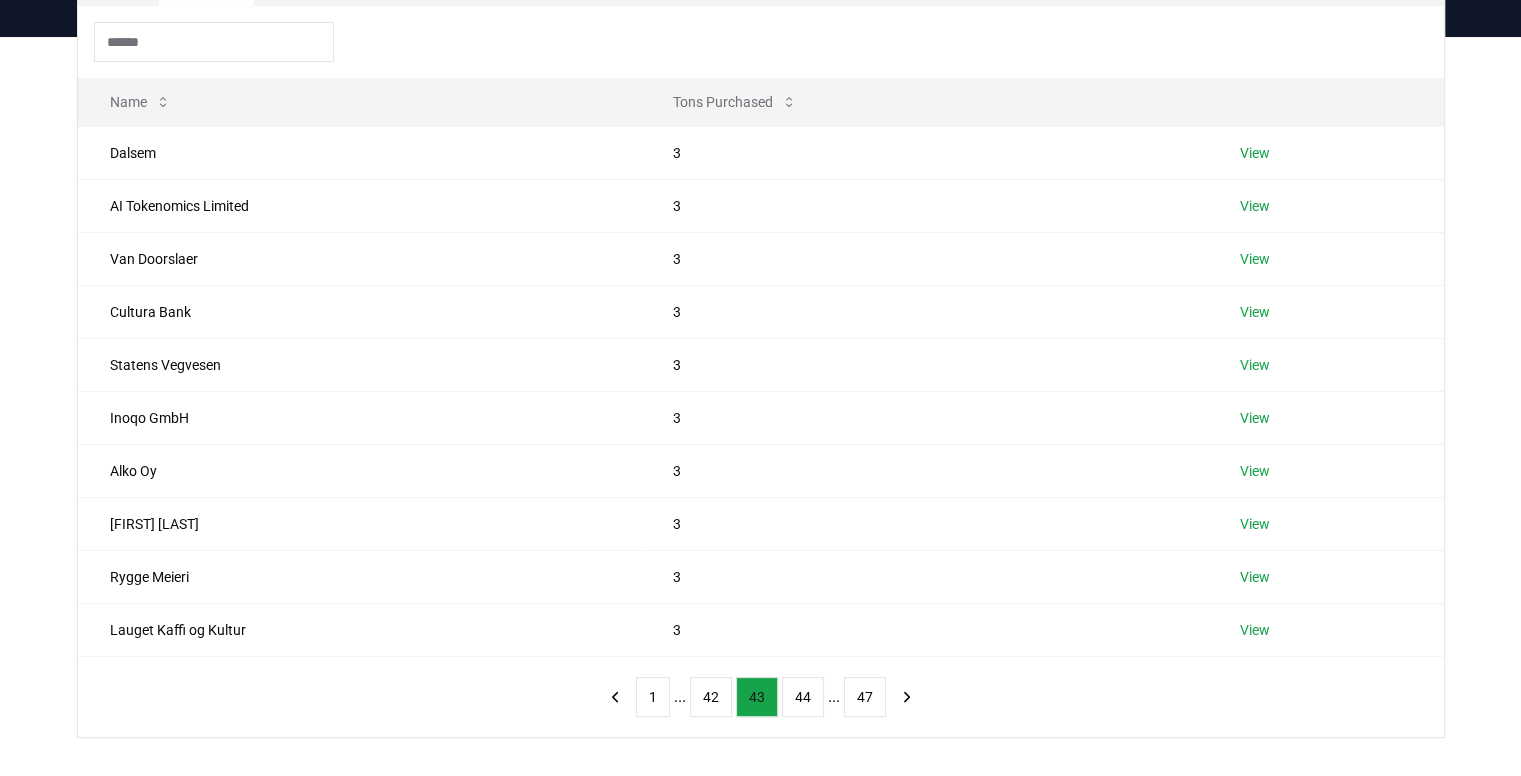 click on "42" at bounding box center (711, 697) 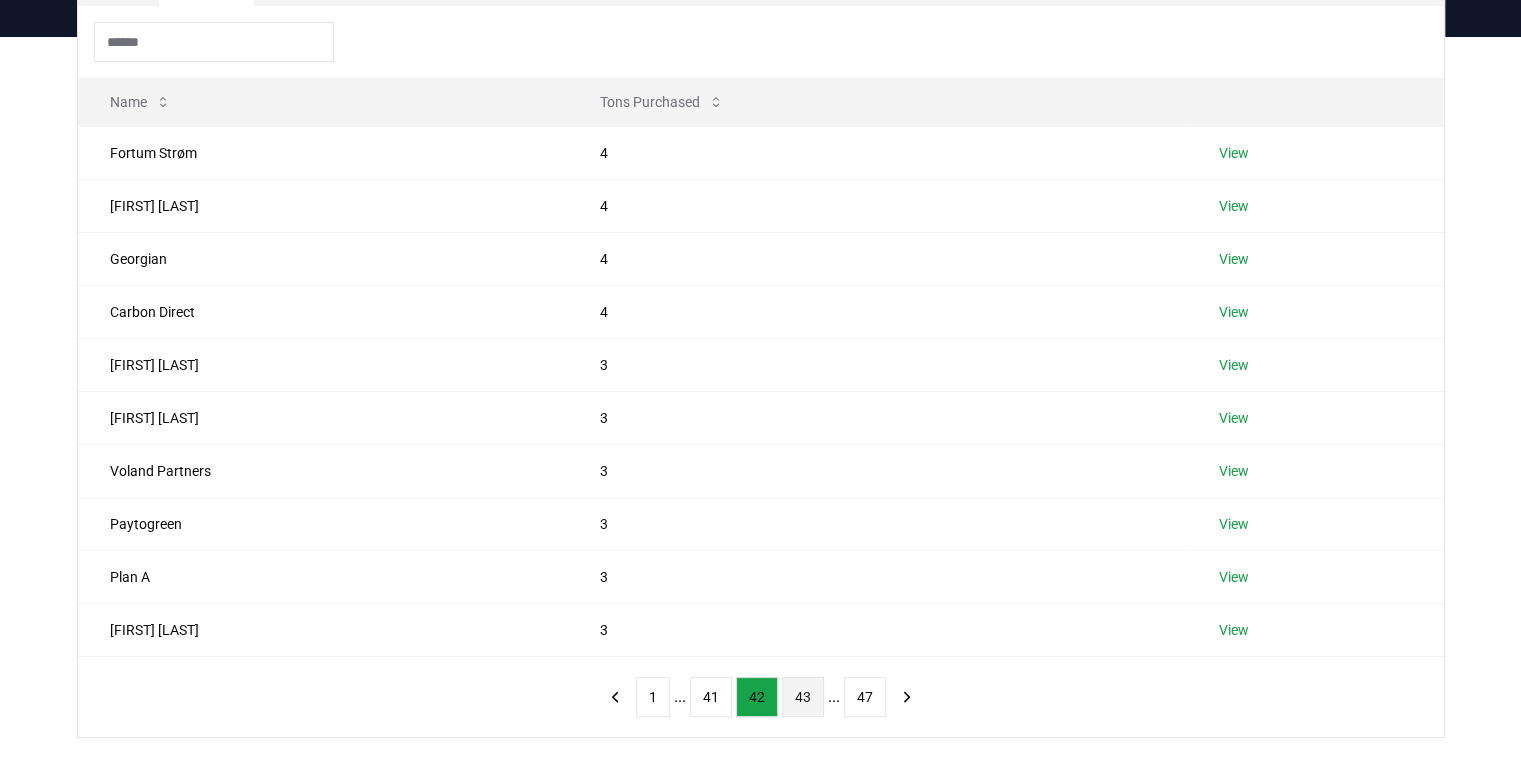 click on "41" at bounding box center [711, 697] 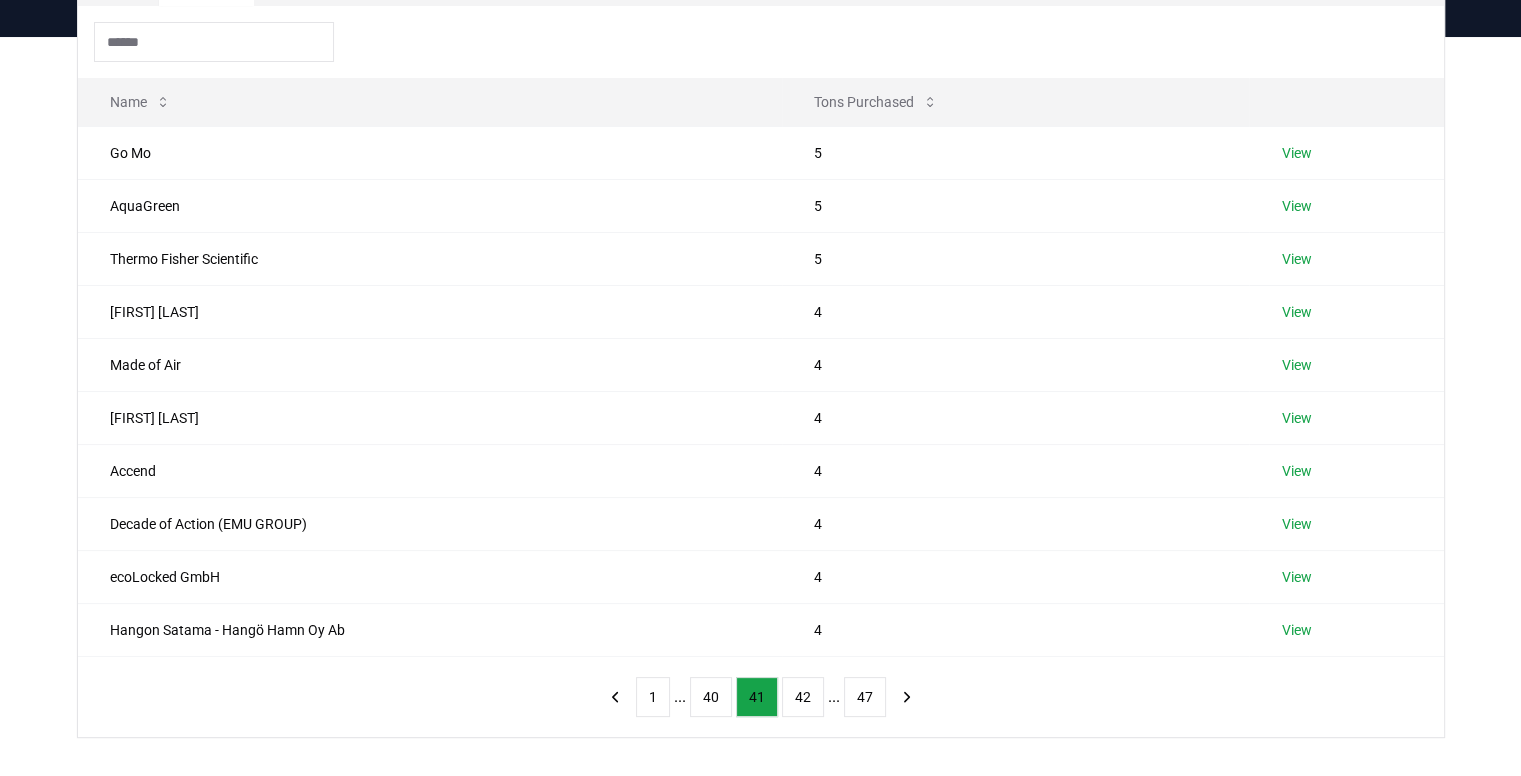 click on "40" at bounding box center (711, 697) 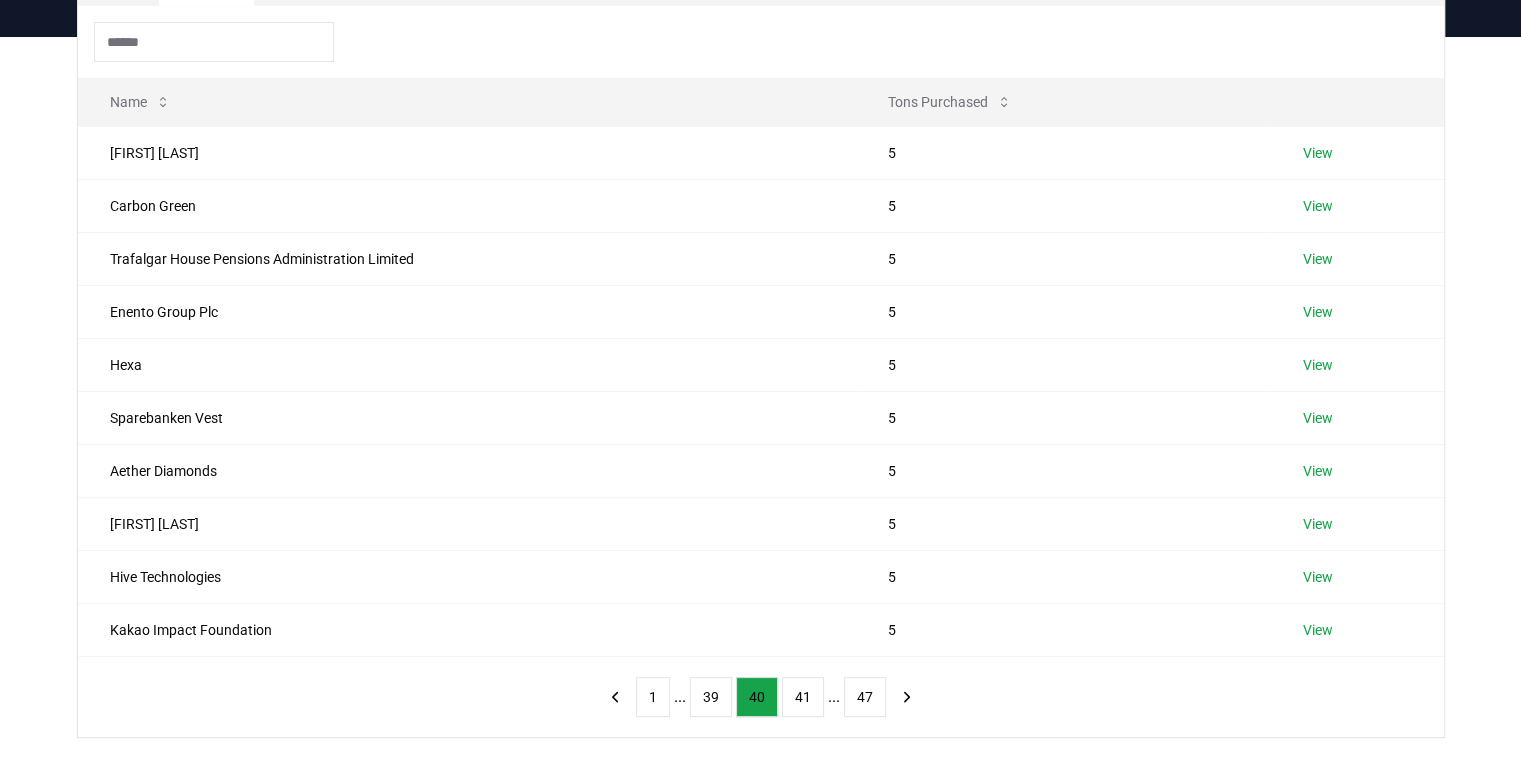 click on "39" at bounding box center (711, 697) 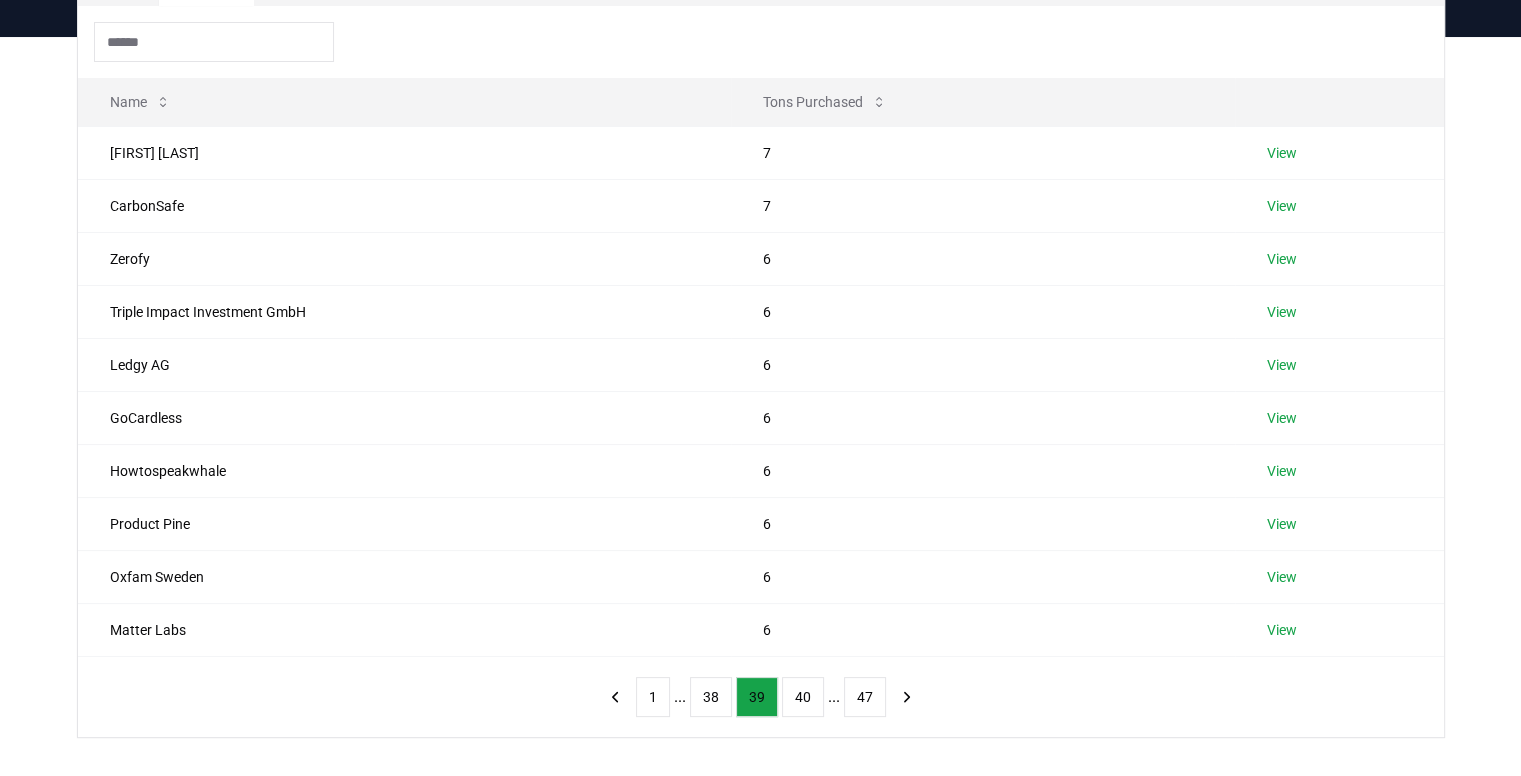 click on "38" at bounding box center (711, 697) 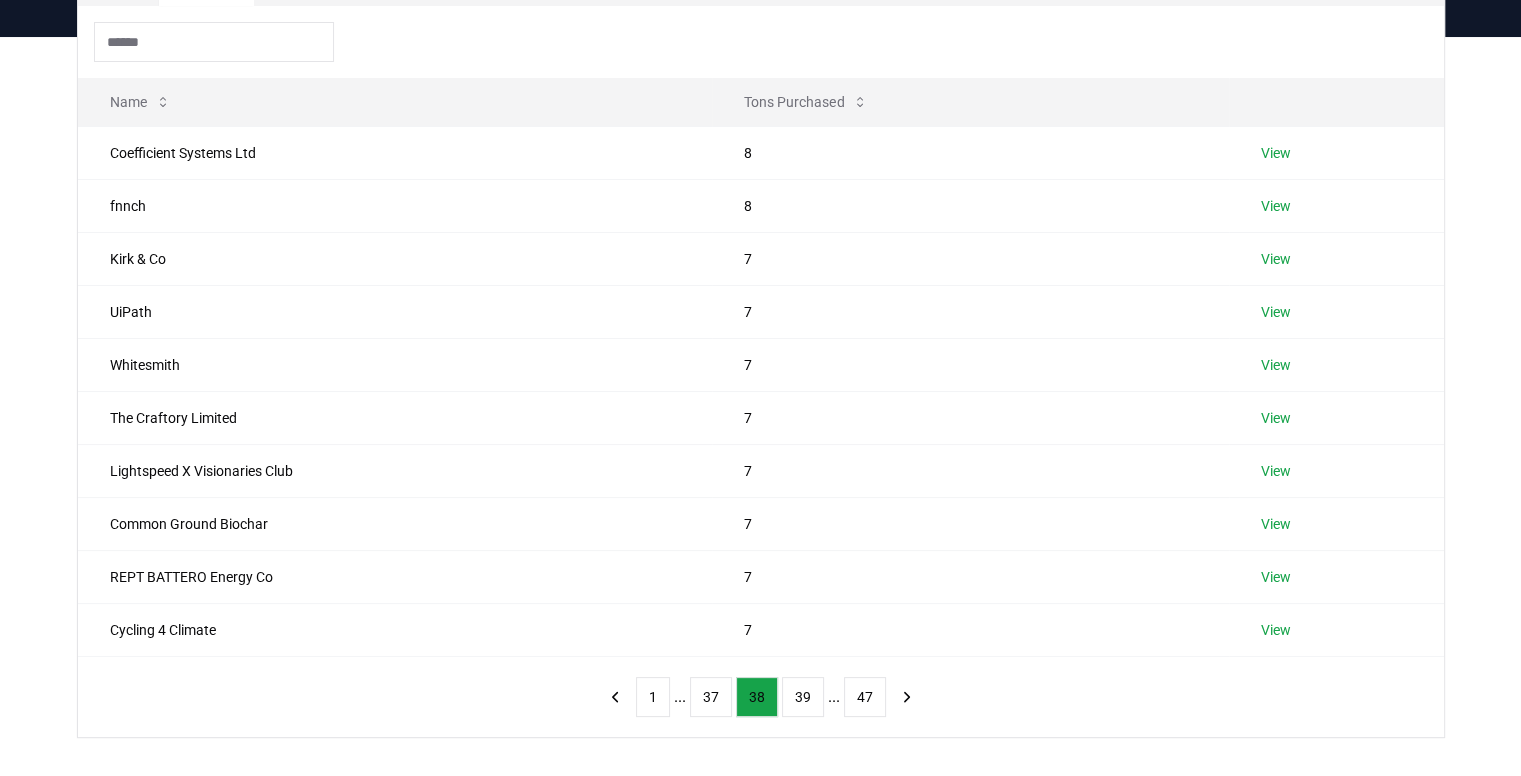 click on "37" at bounding box center (711, 697) 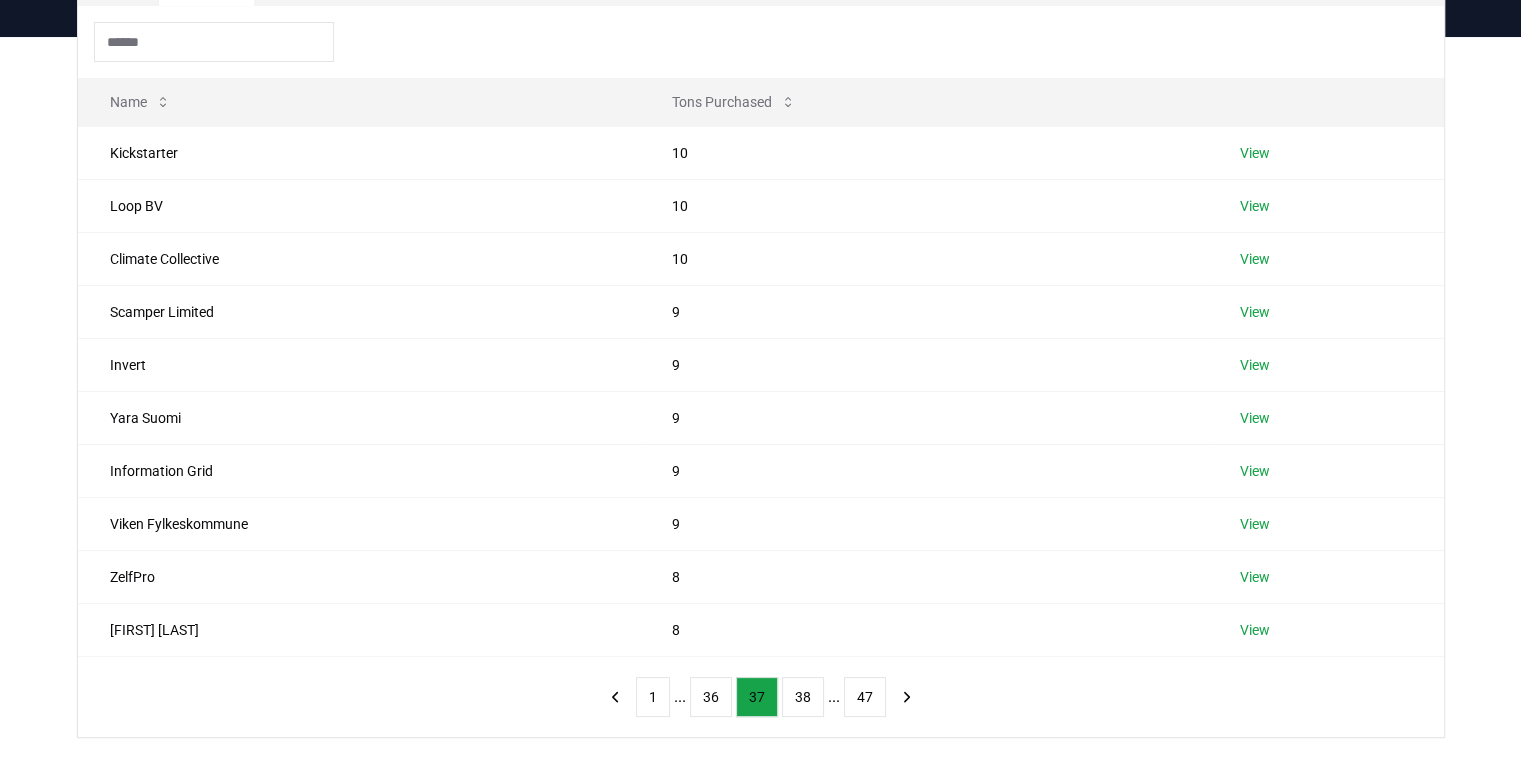 click on "36" at bounding box center [711, 697] 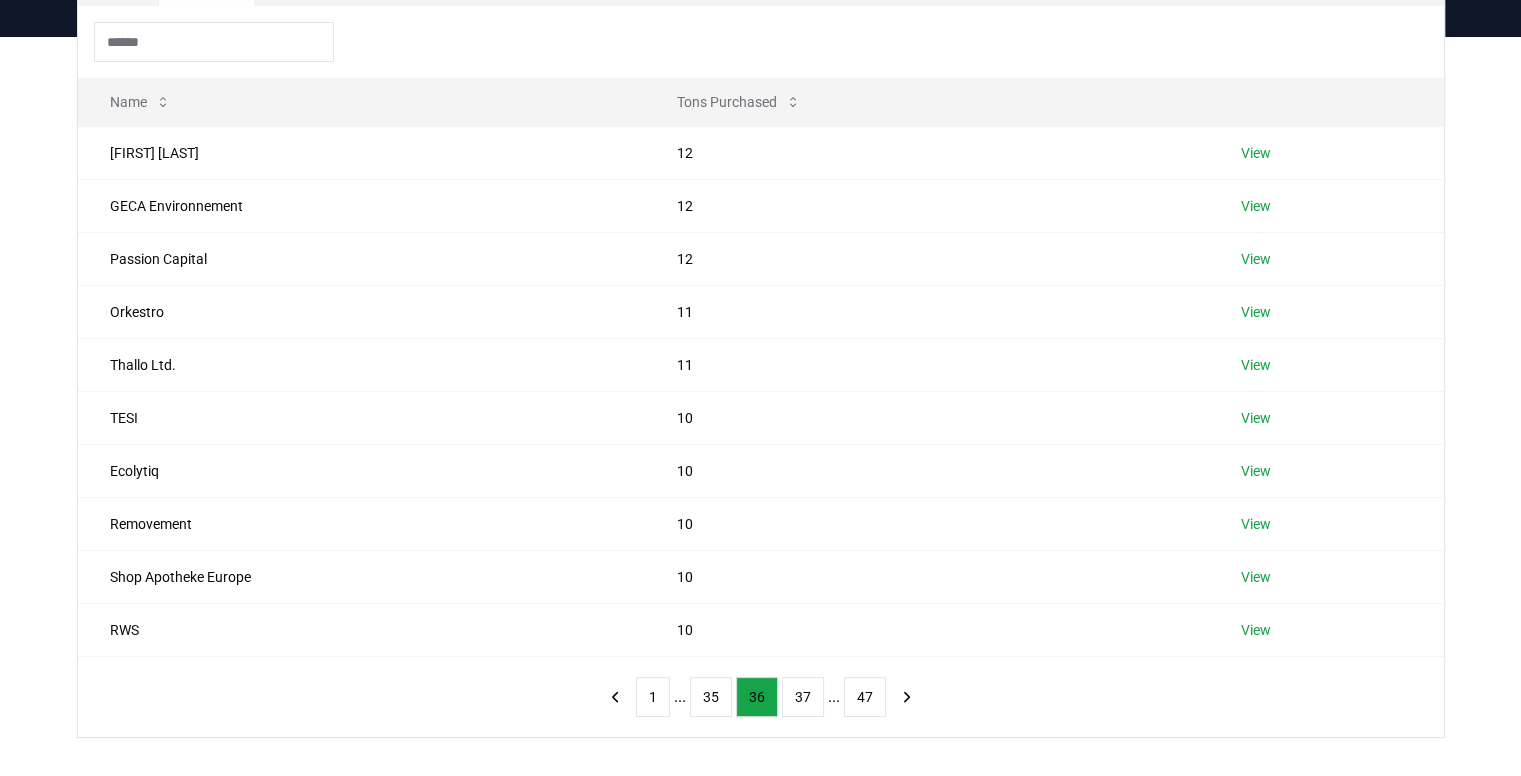click on "35" at bounding box center (711, 697) 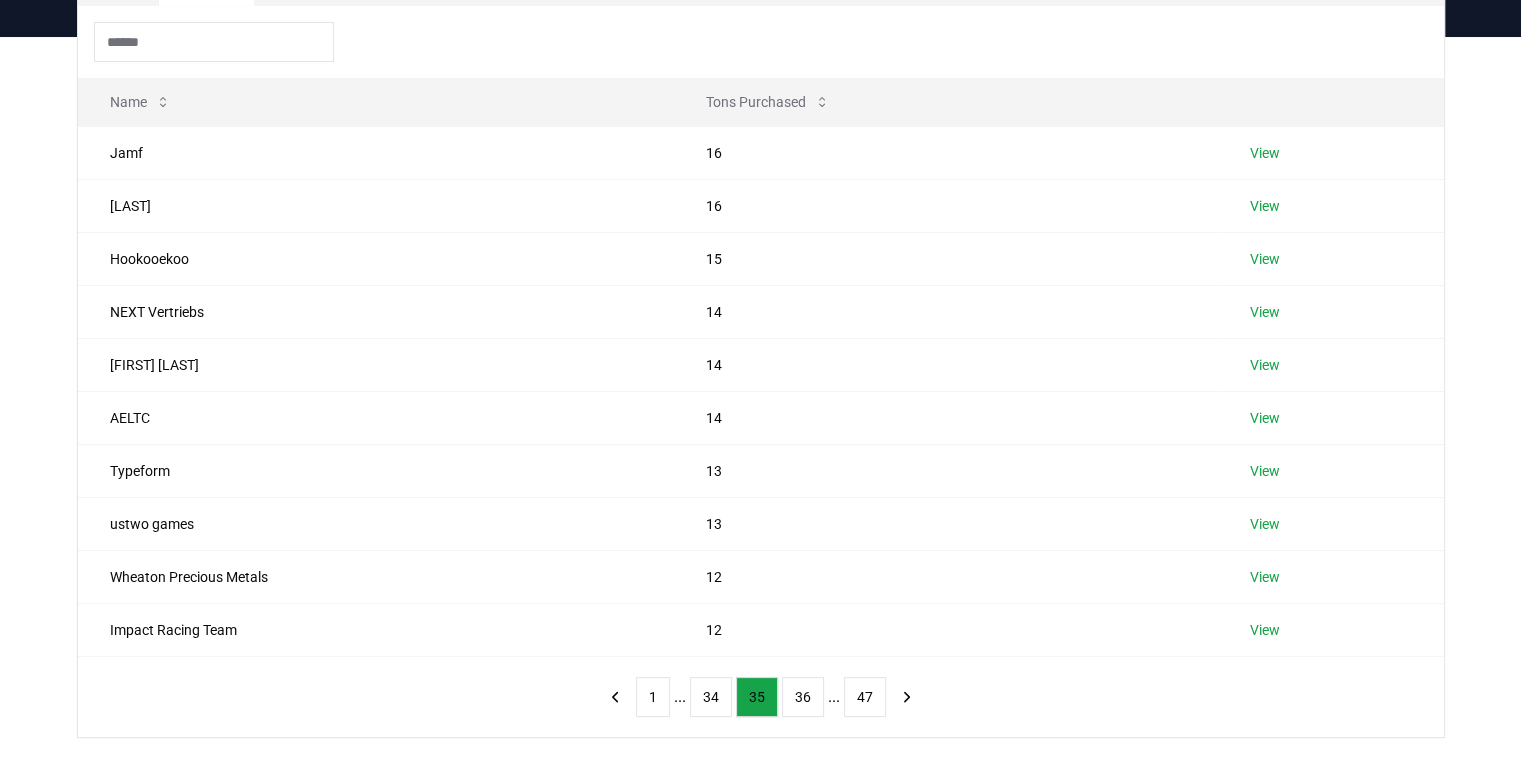 click on "34" at bounding box center [711, 697] 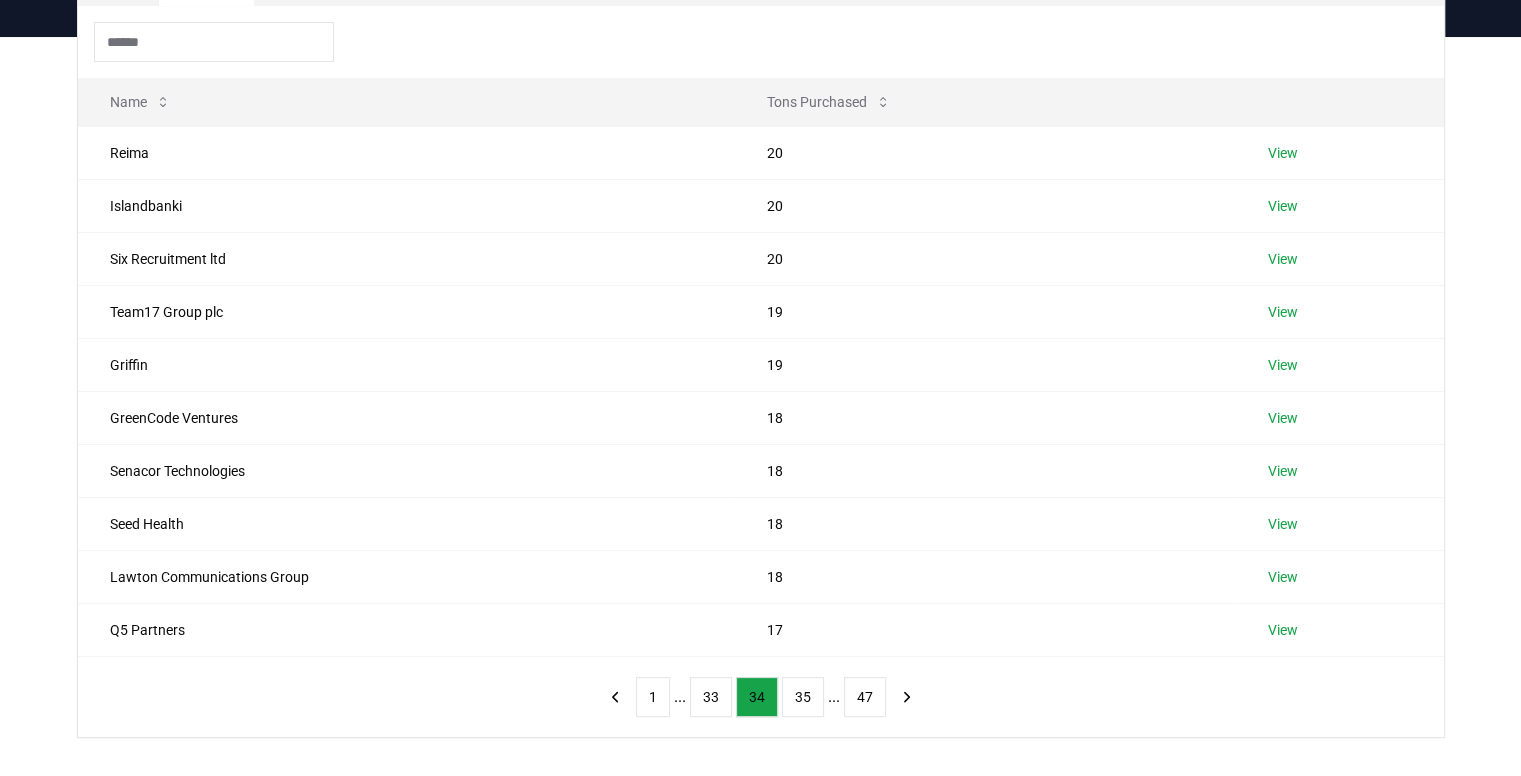 click on "33" at bounding box center [711, 697] 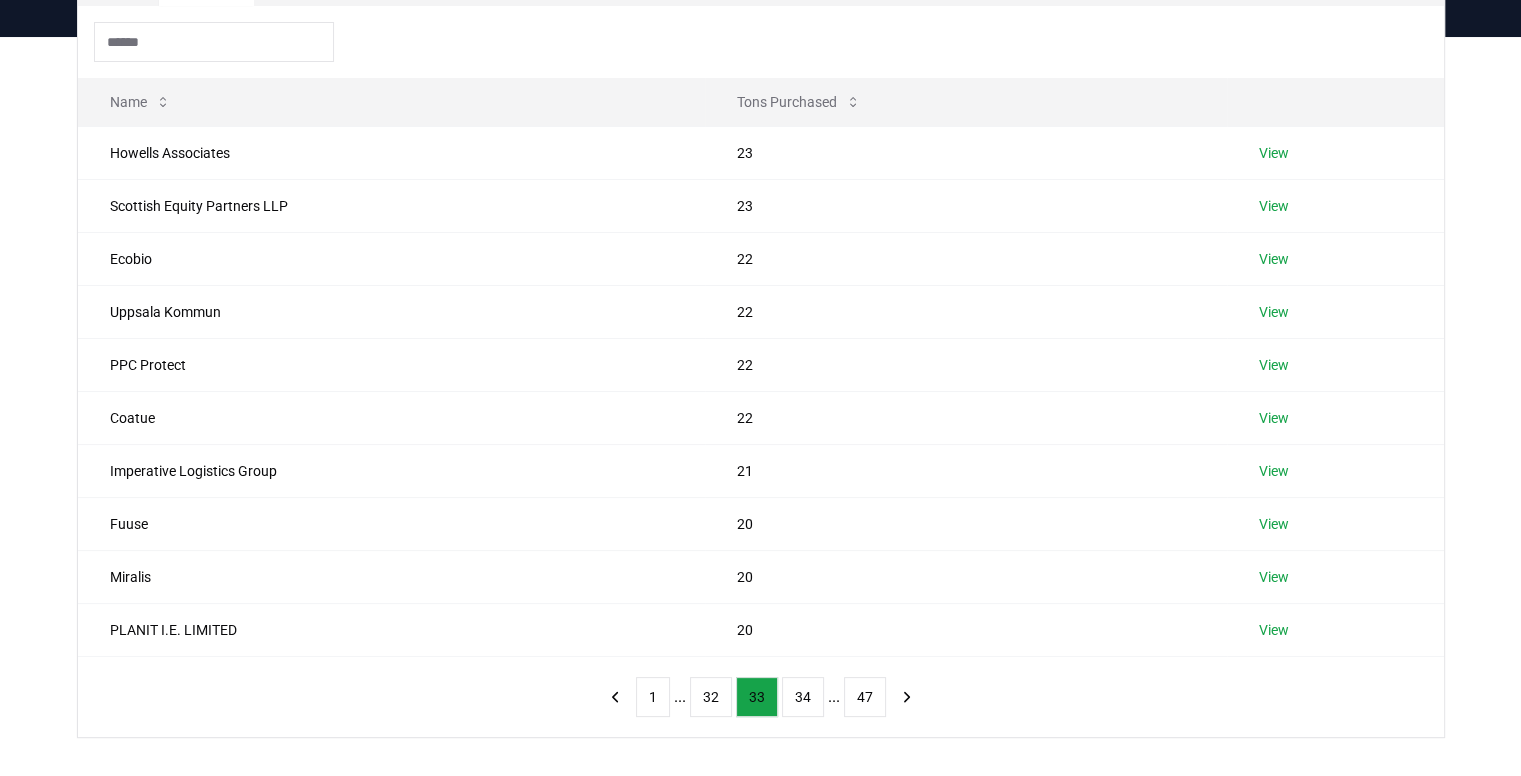 click on "32" at bounding box center (711, 697) 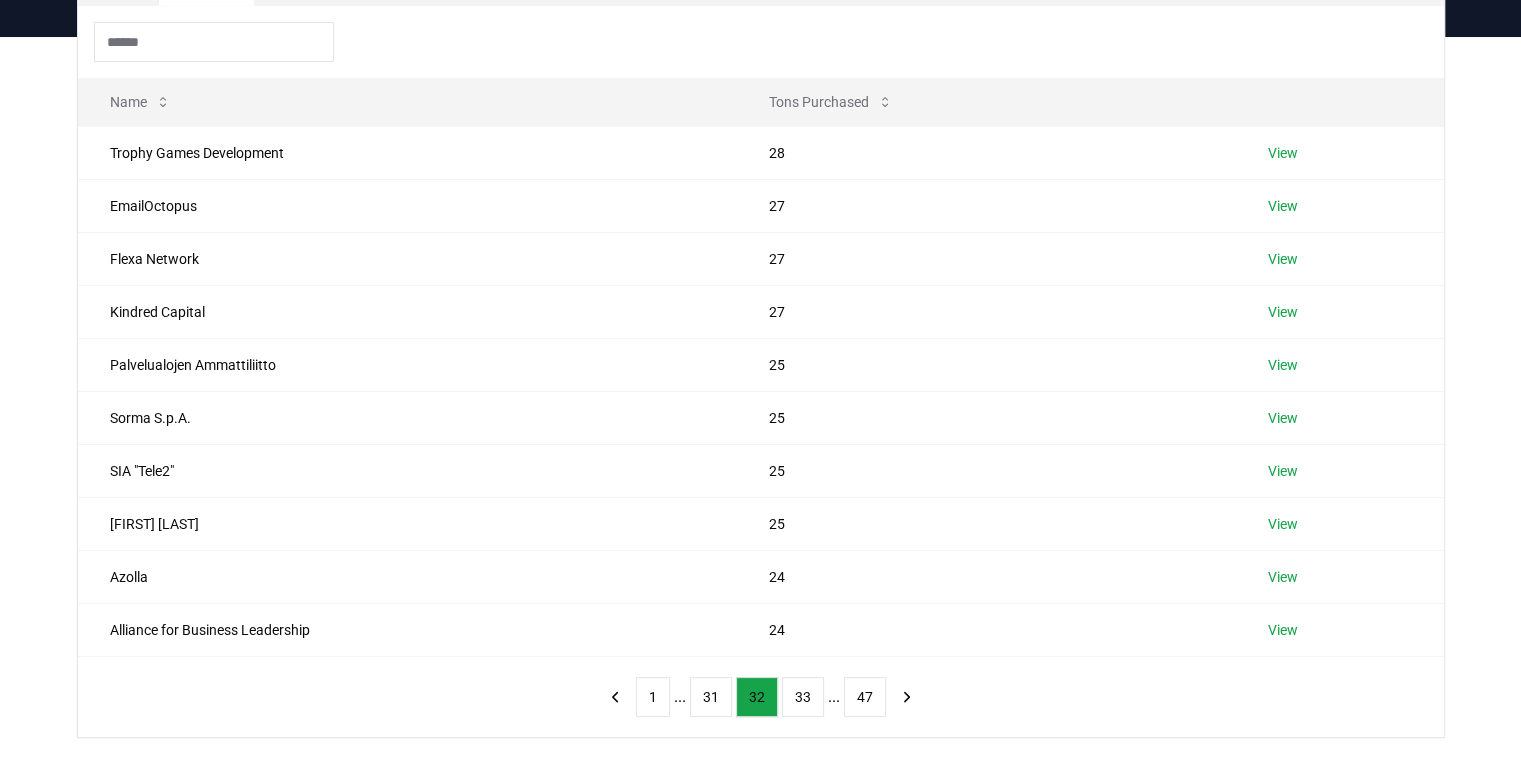 click on "31" at bounding box center [711, 697] 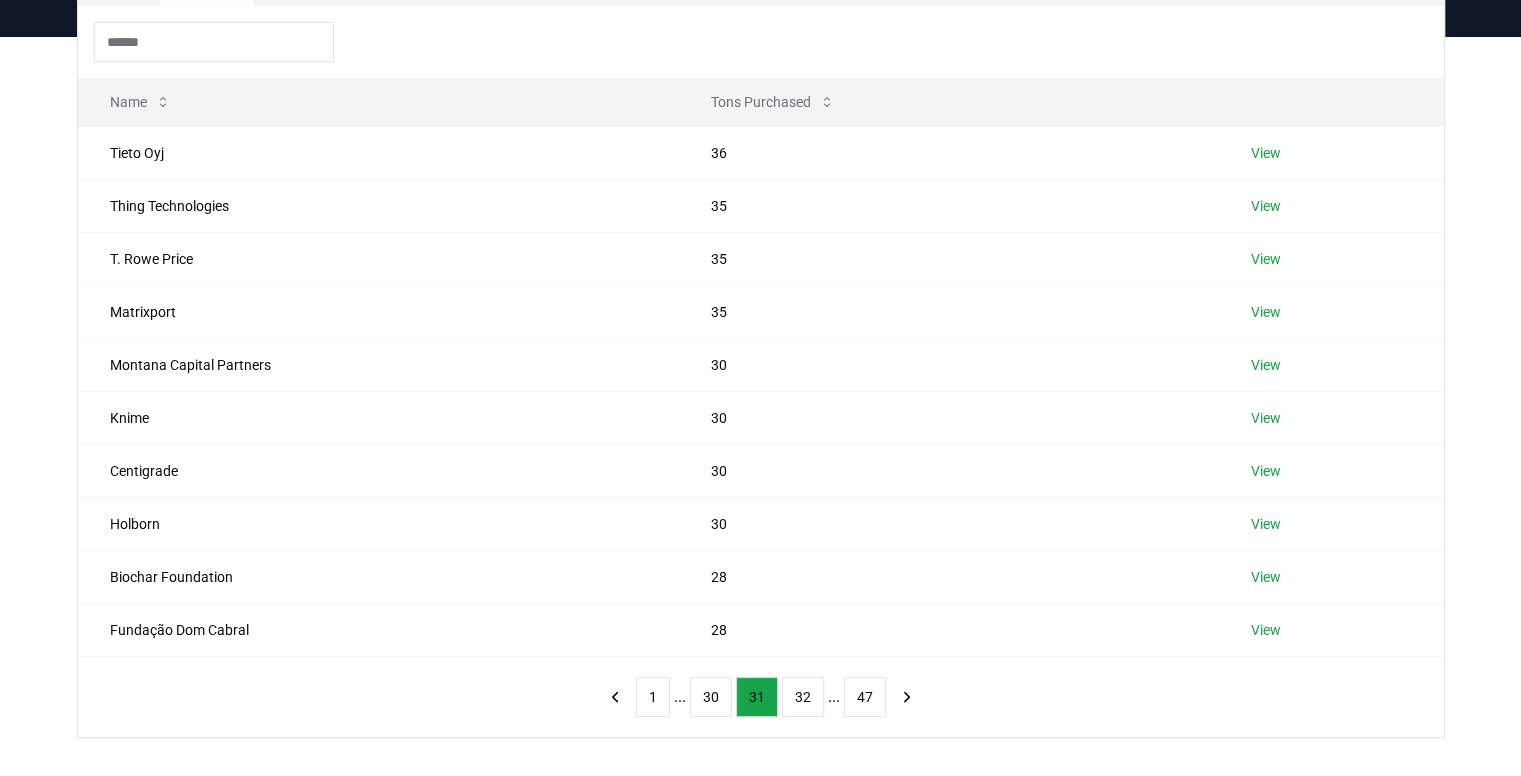 click on "30" at bounding box center (711, 697) 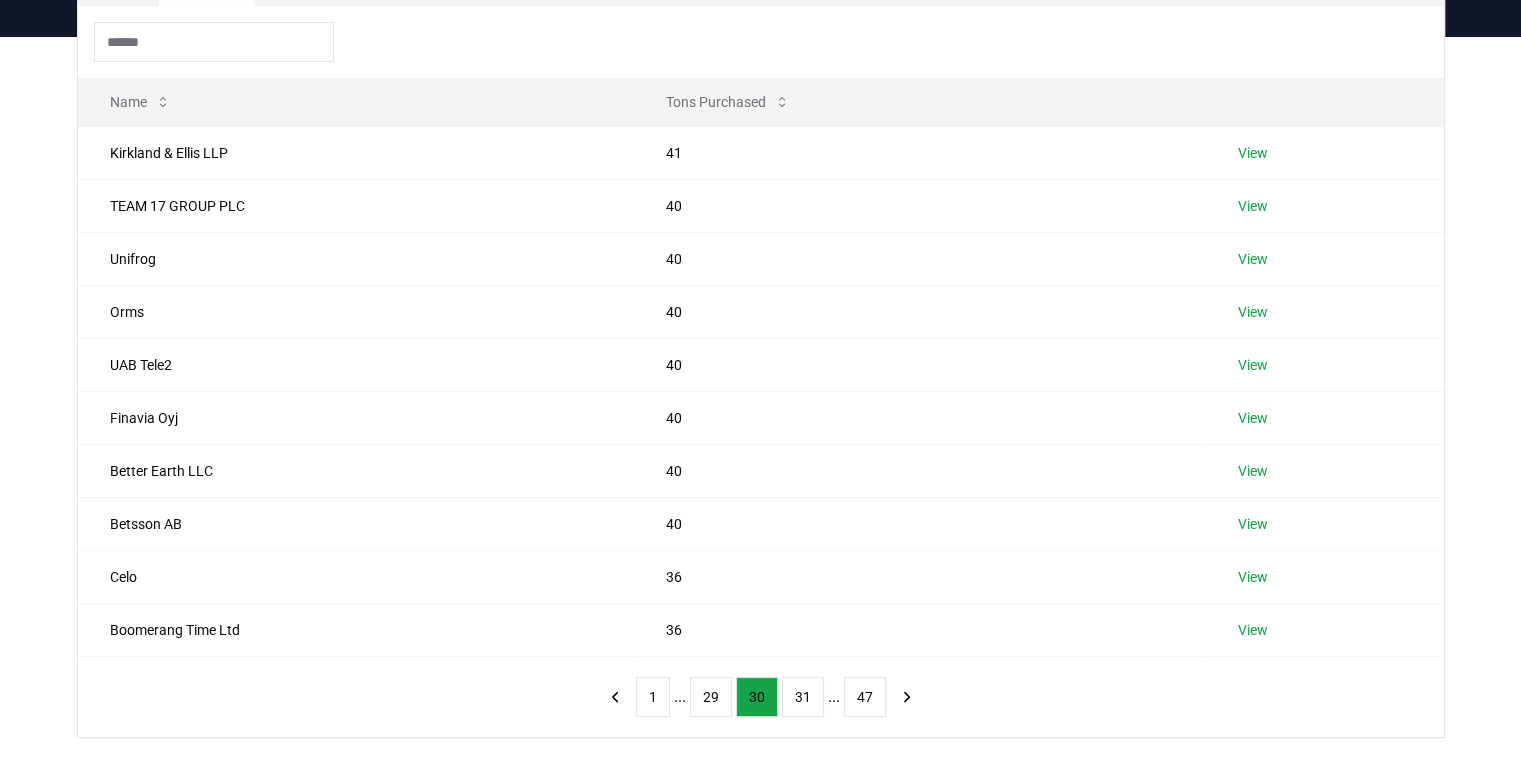 click on "29" at bounding box center [711, 697] 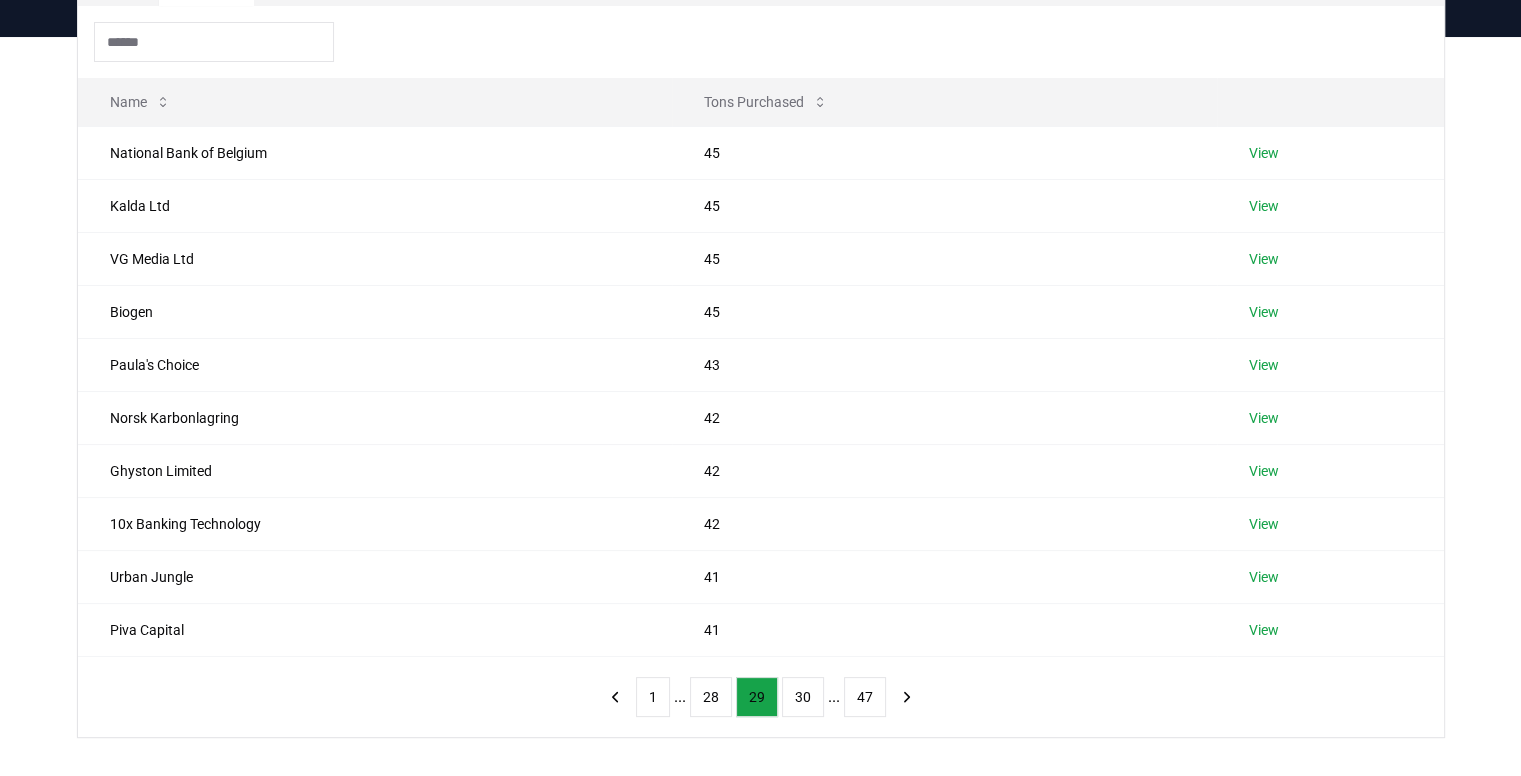 click on "28" at bounding box center [711, 697] 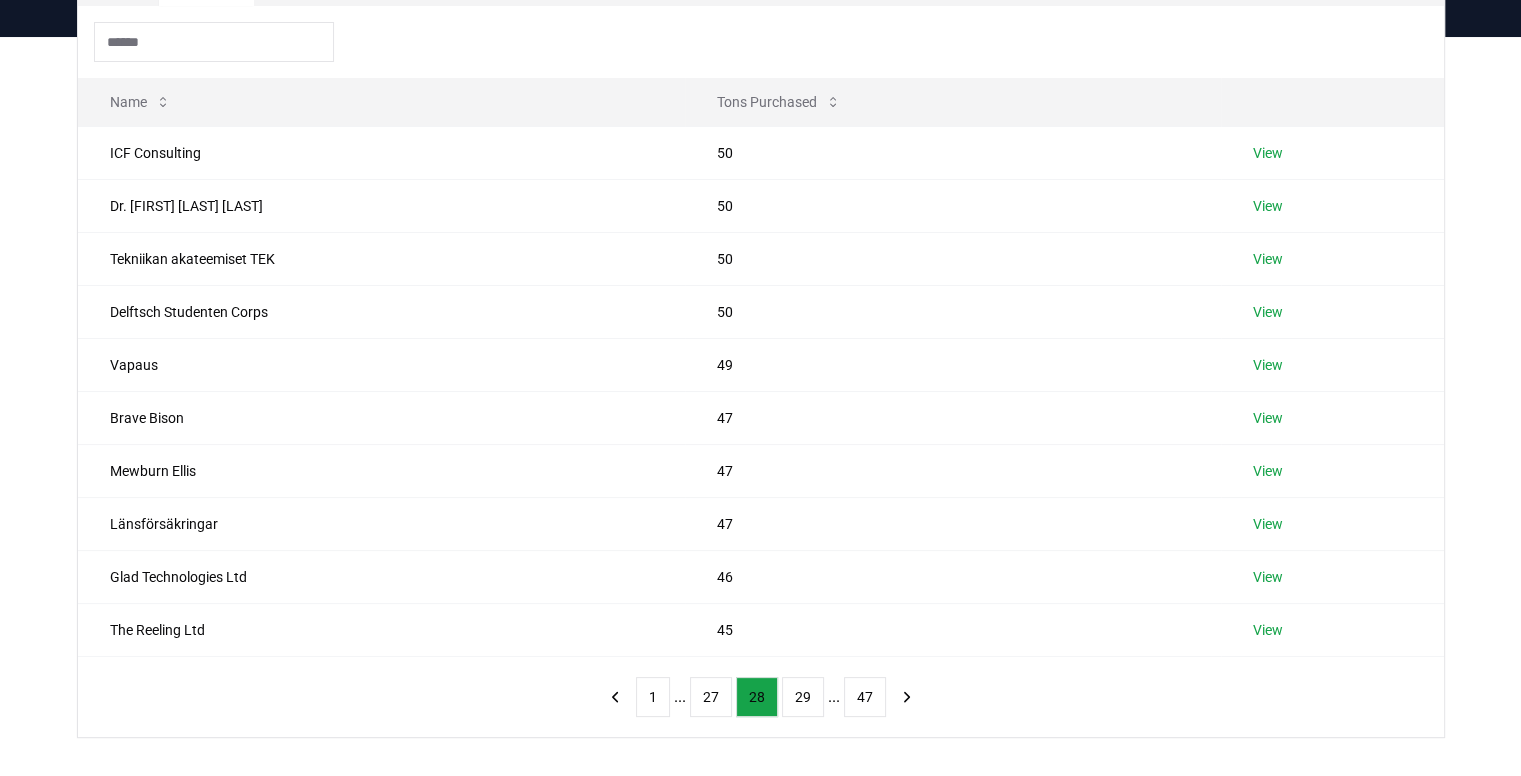 click on "27" at bounding box center [711, 697] 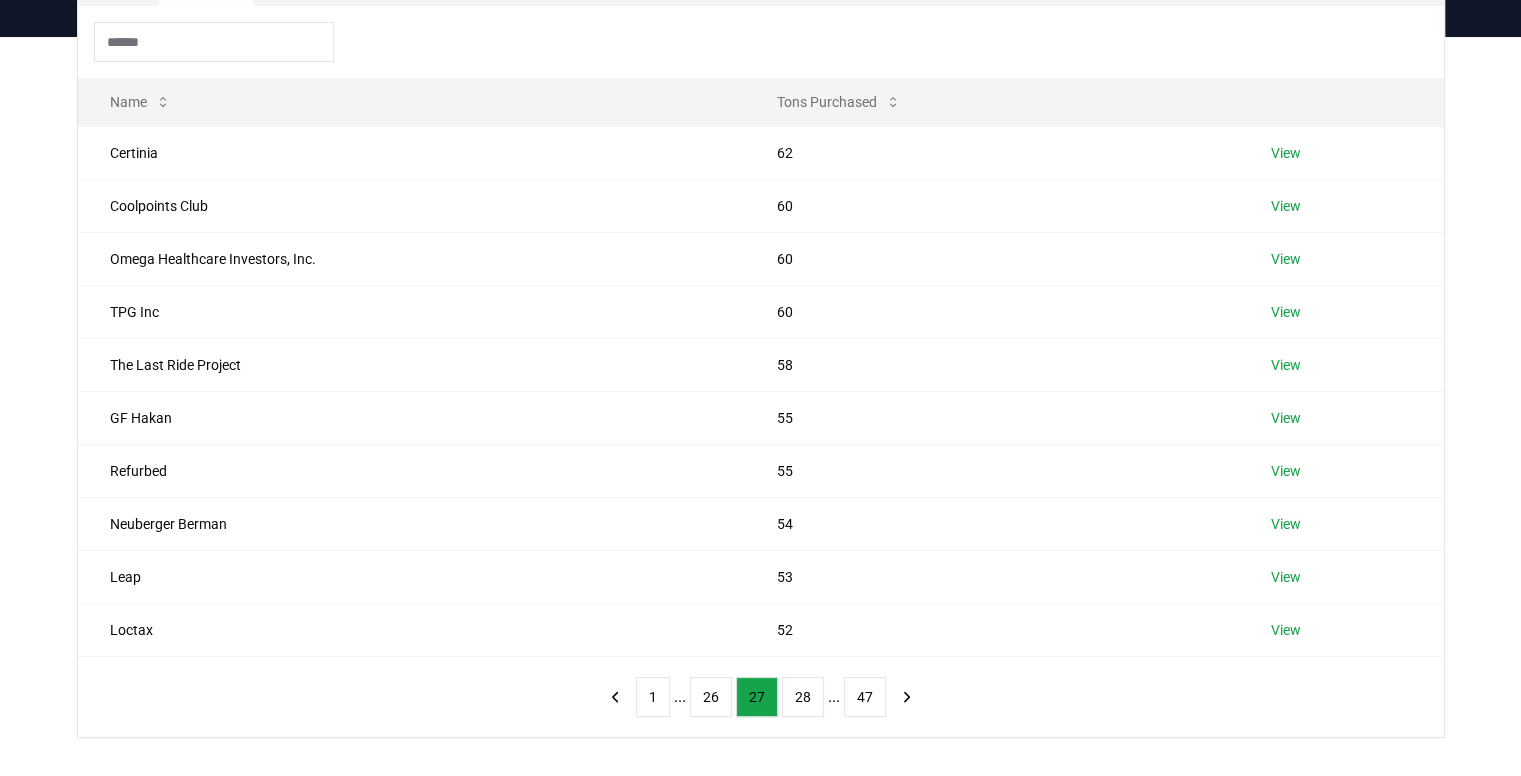 click on "26" at bounding box center (711, 697) 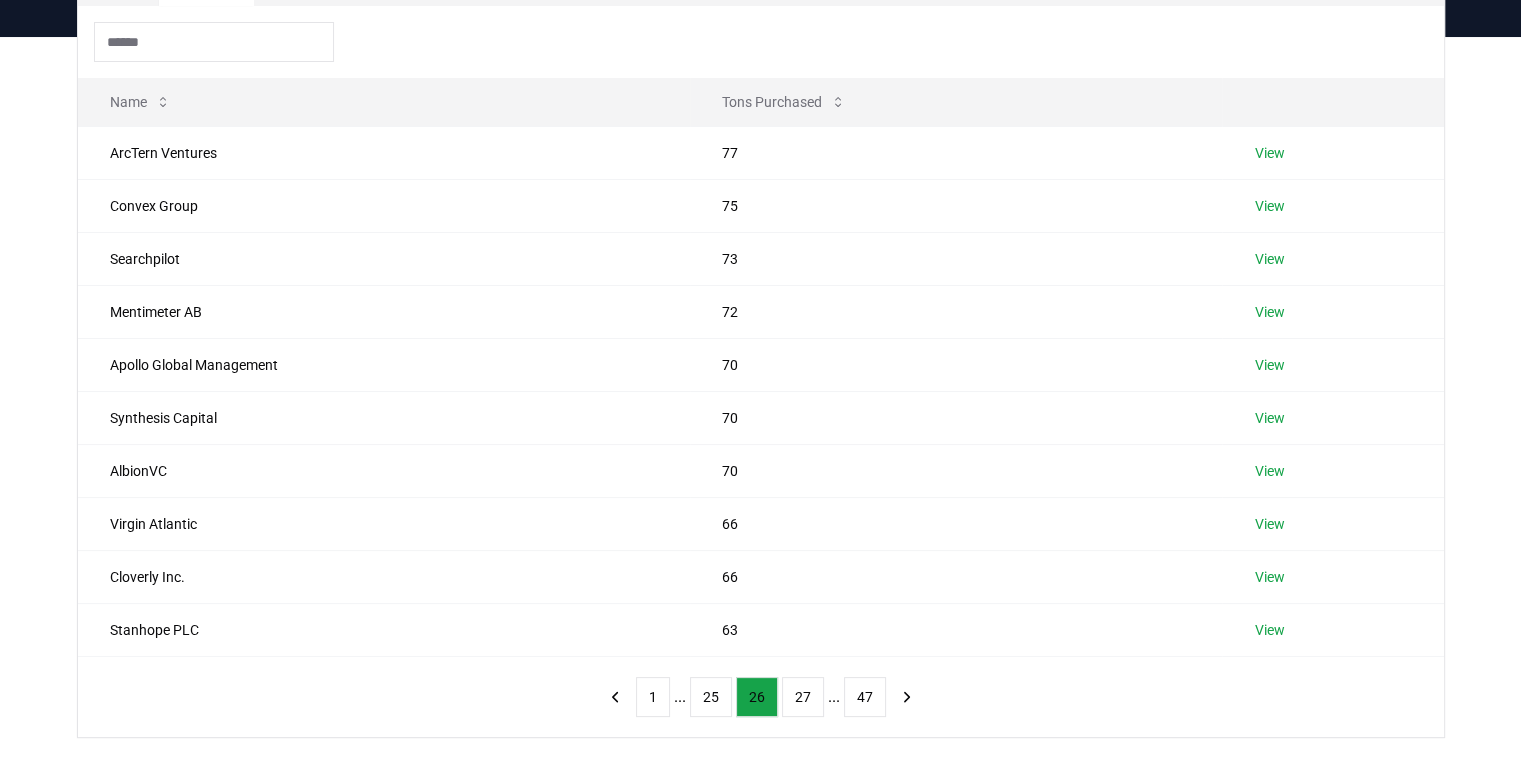 click on "25" at bounding box center [711, 697] 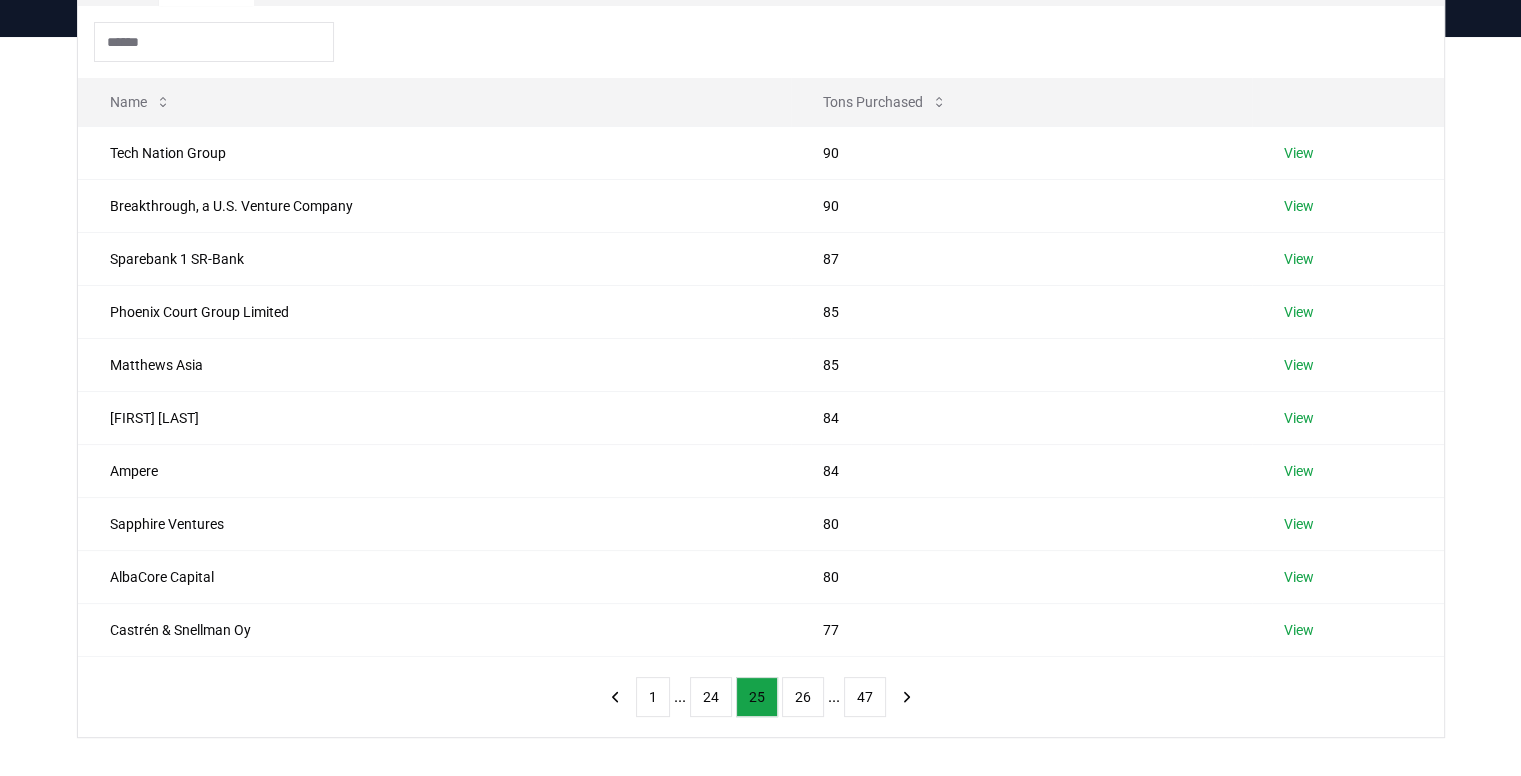 click on "24" at bounding box center (711, 697) 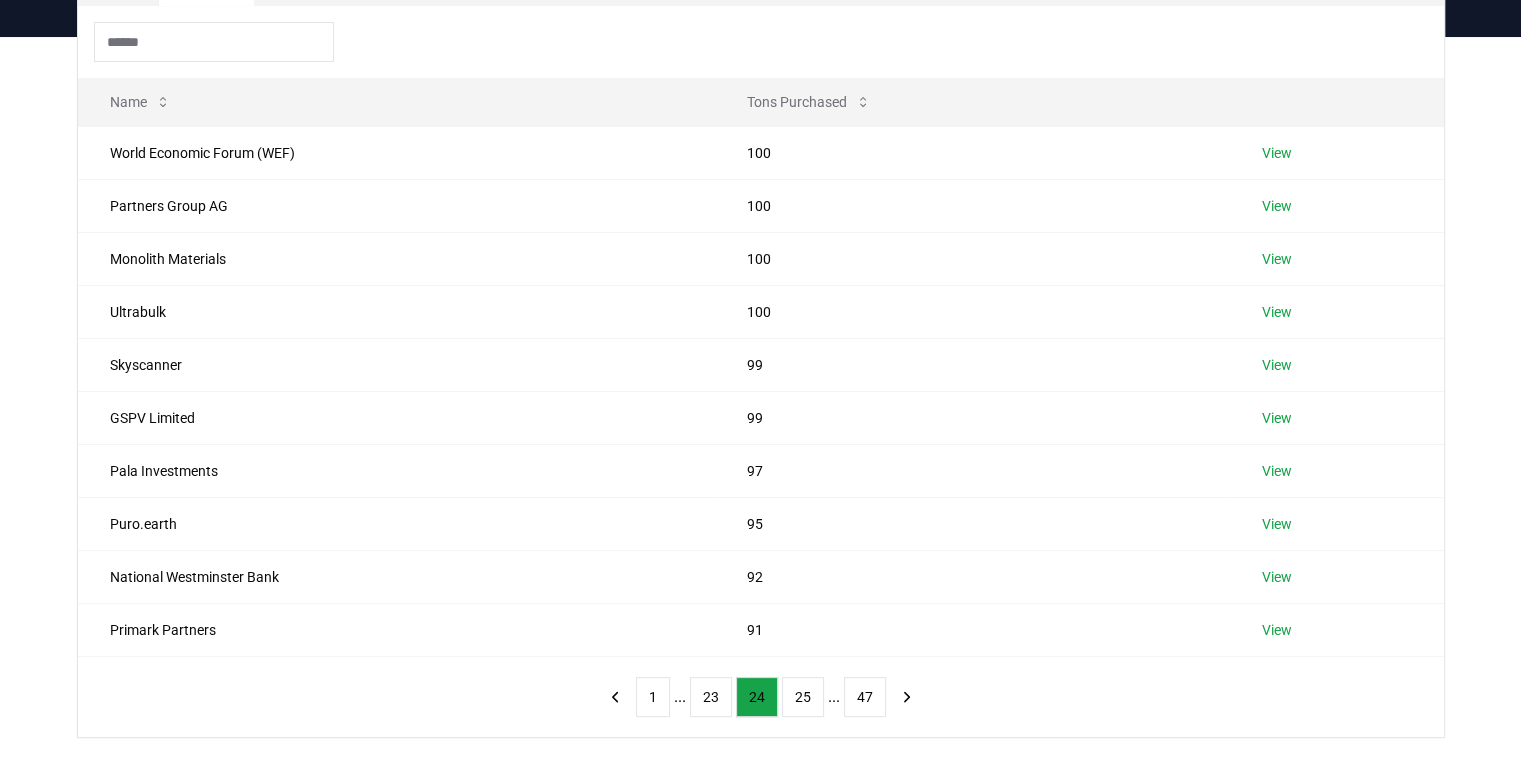 click on "23" at bounding box center (711, 697) 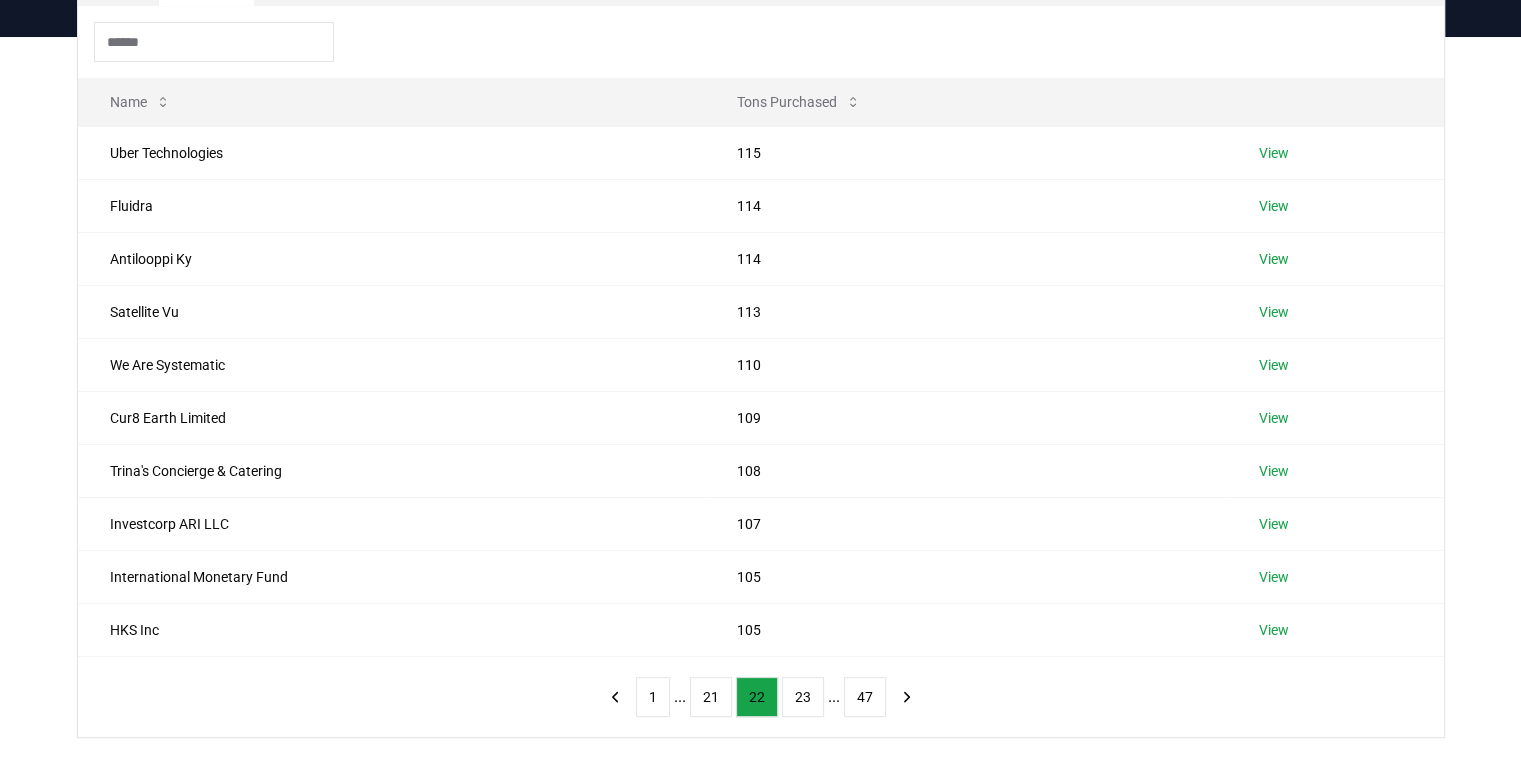 click on "21" at bounding box center (711, 697) 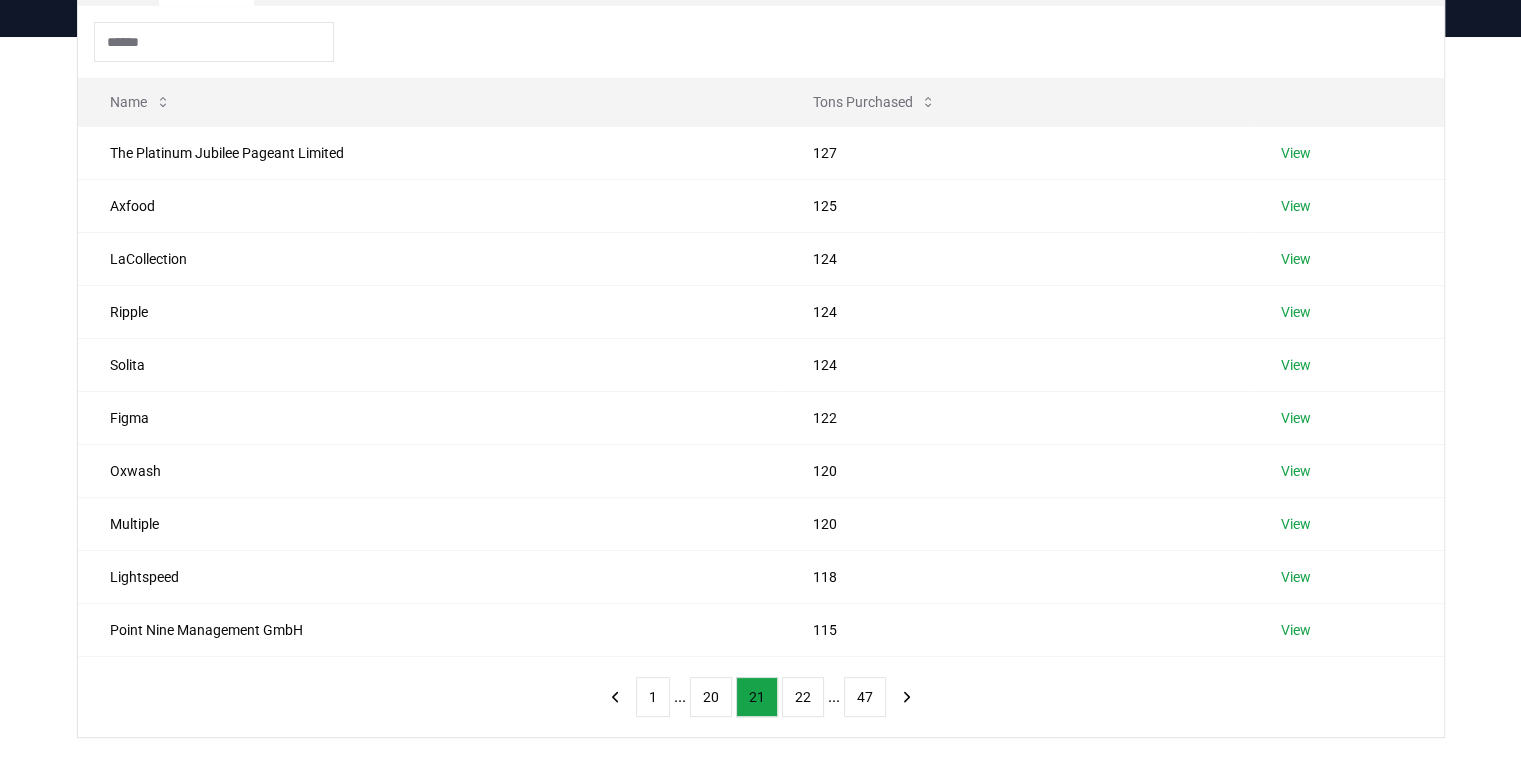 click on "20" at bounding box center (711, 697) 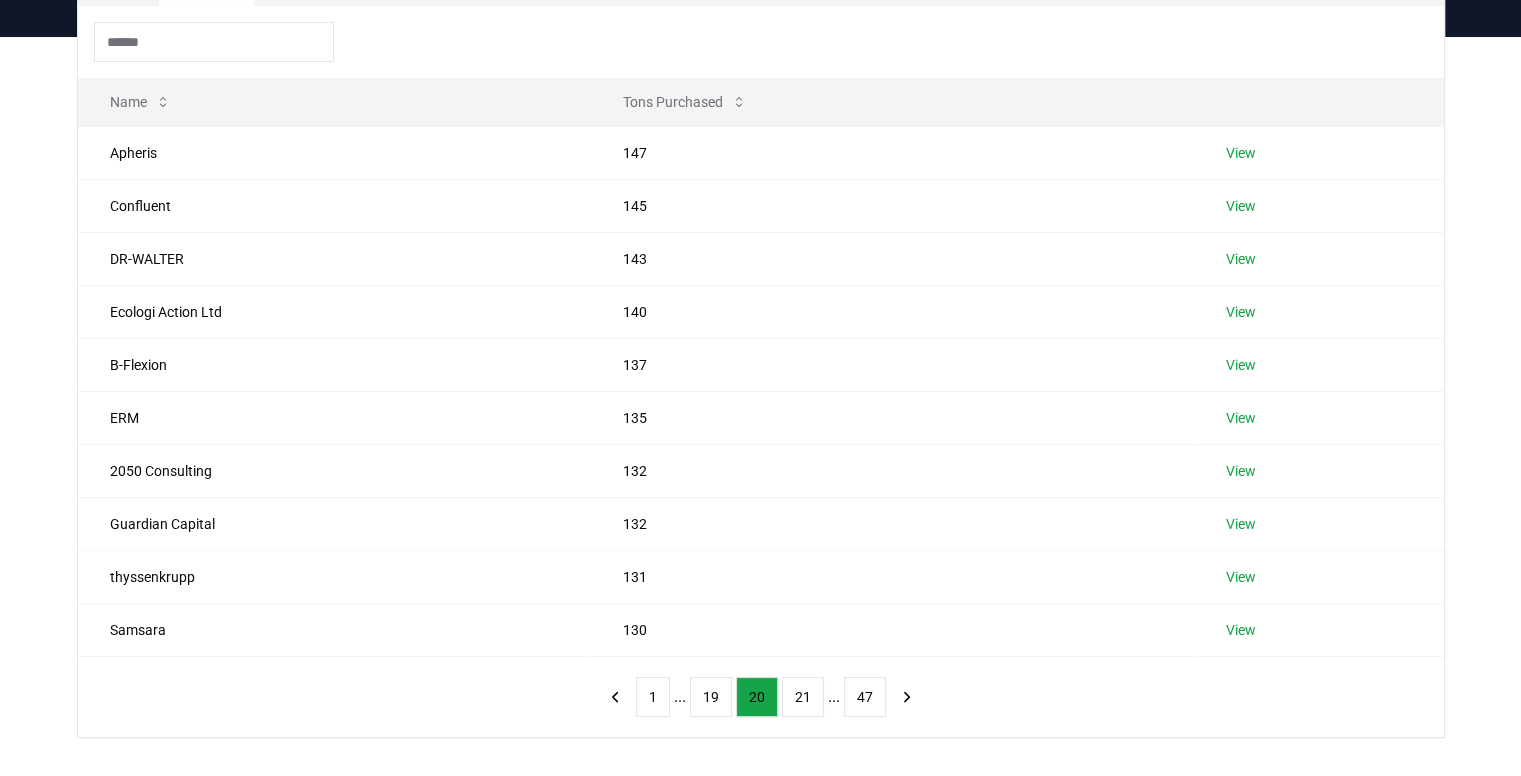 click on "19" at bounding box center [711, 697] 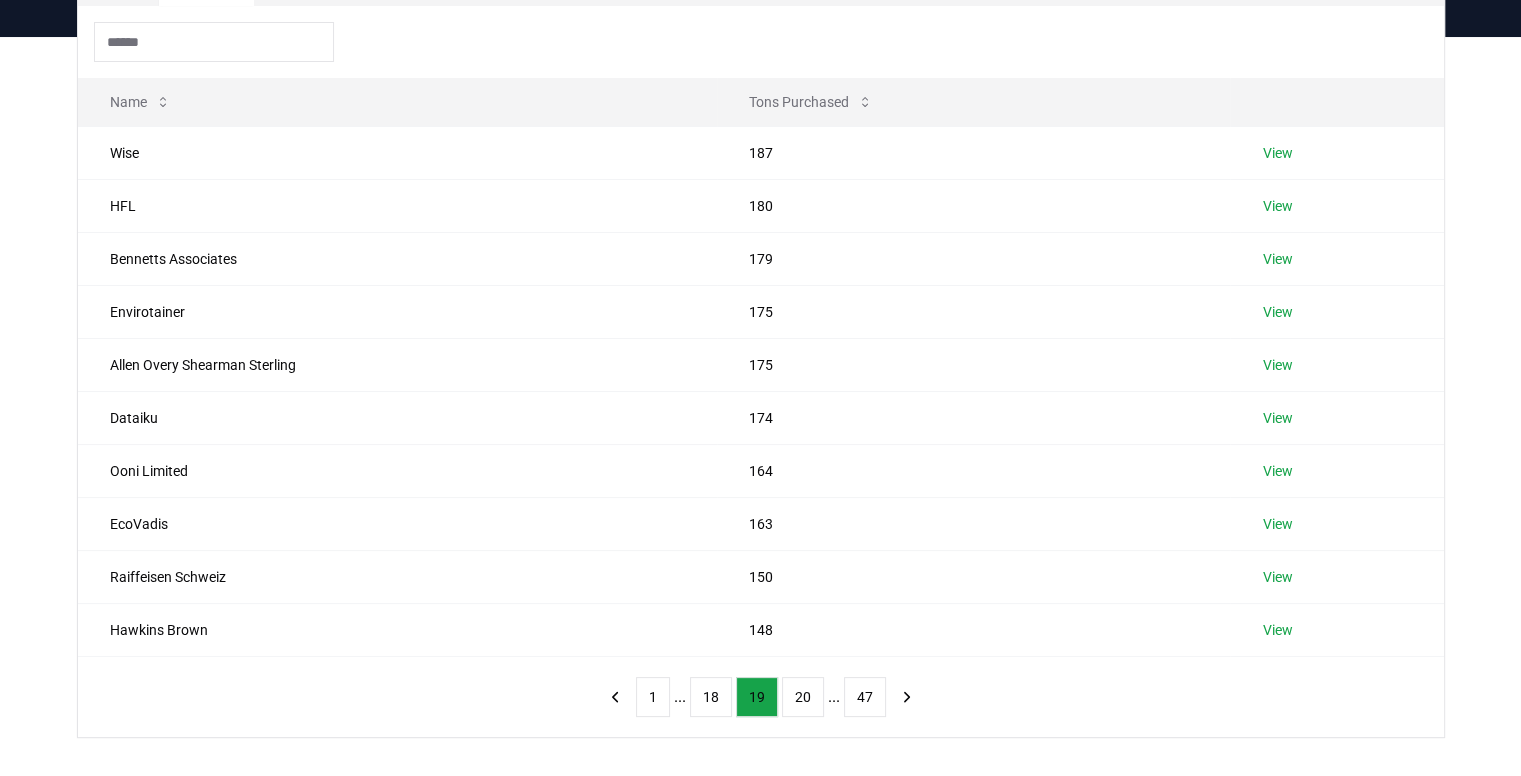 click on "18" at bounding box center (711, 697) 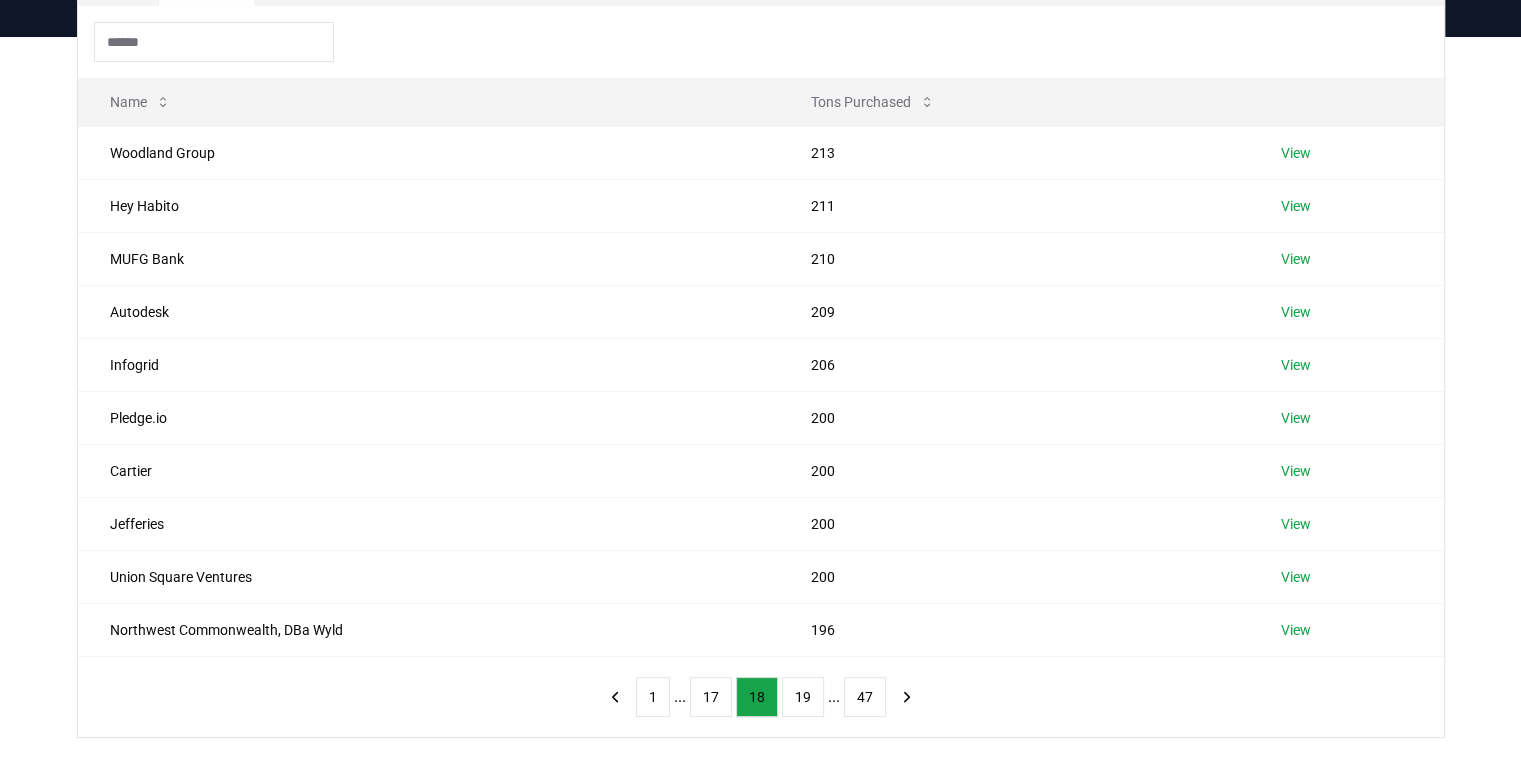 click on "17" at bounding box center [711, 697] 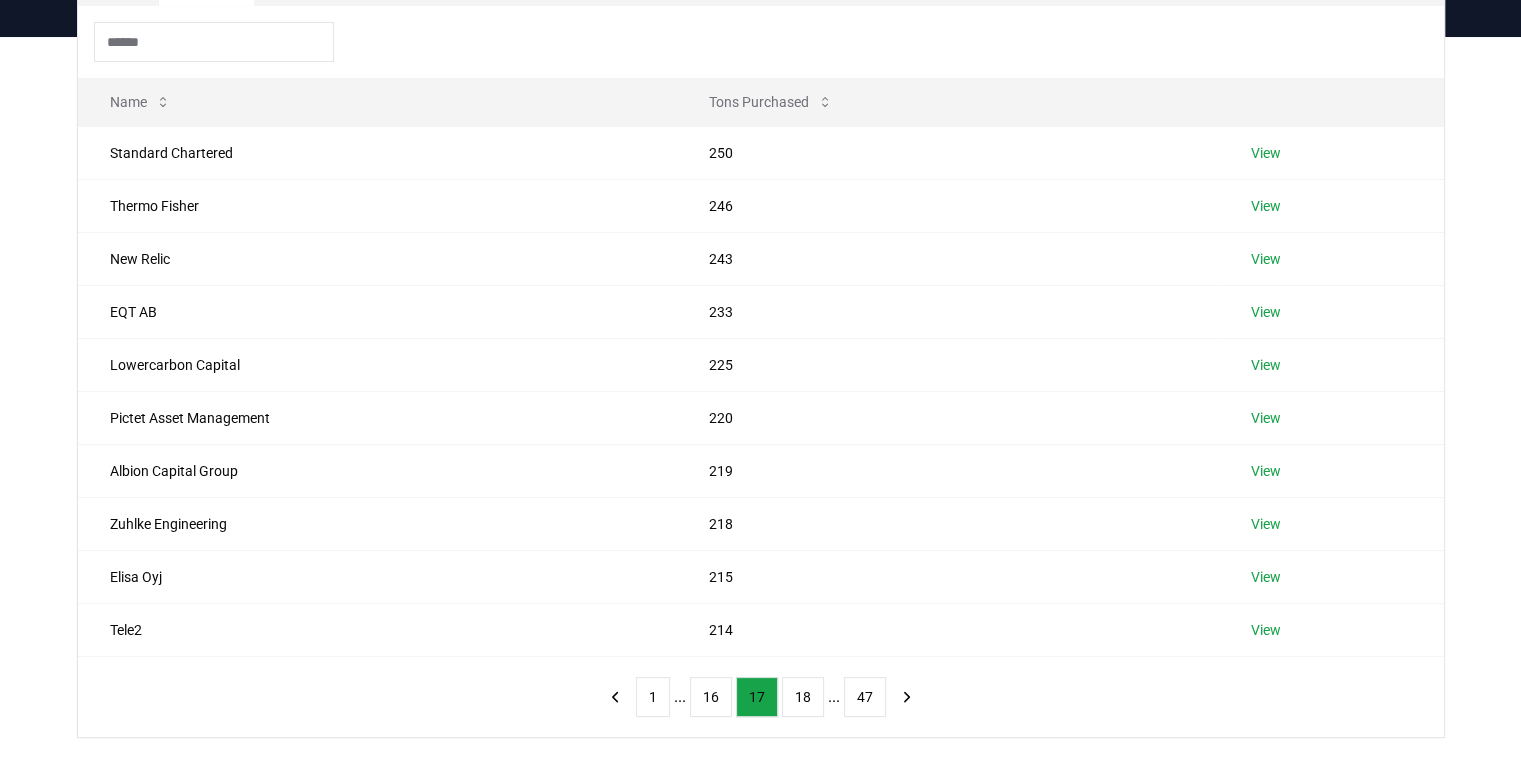 click on "16" at bounding box center [711, 697] 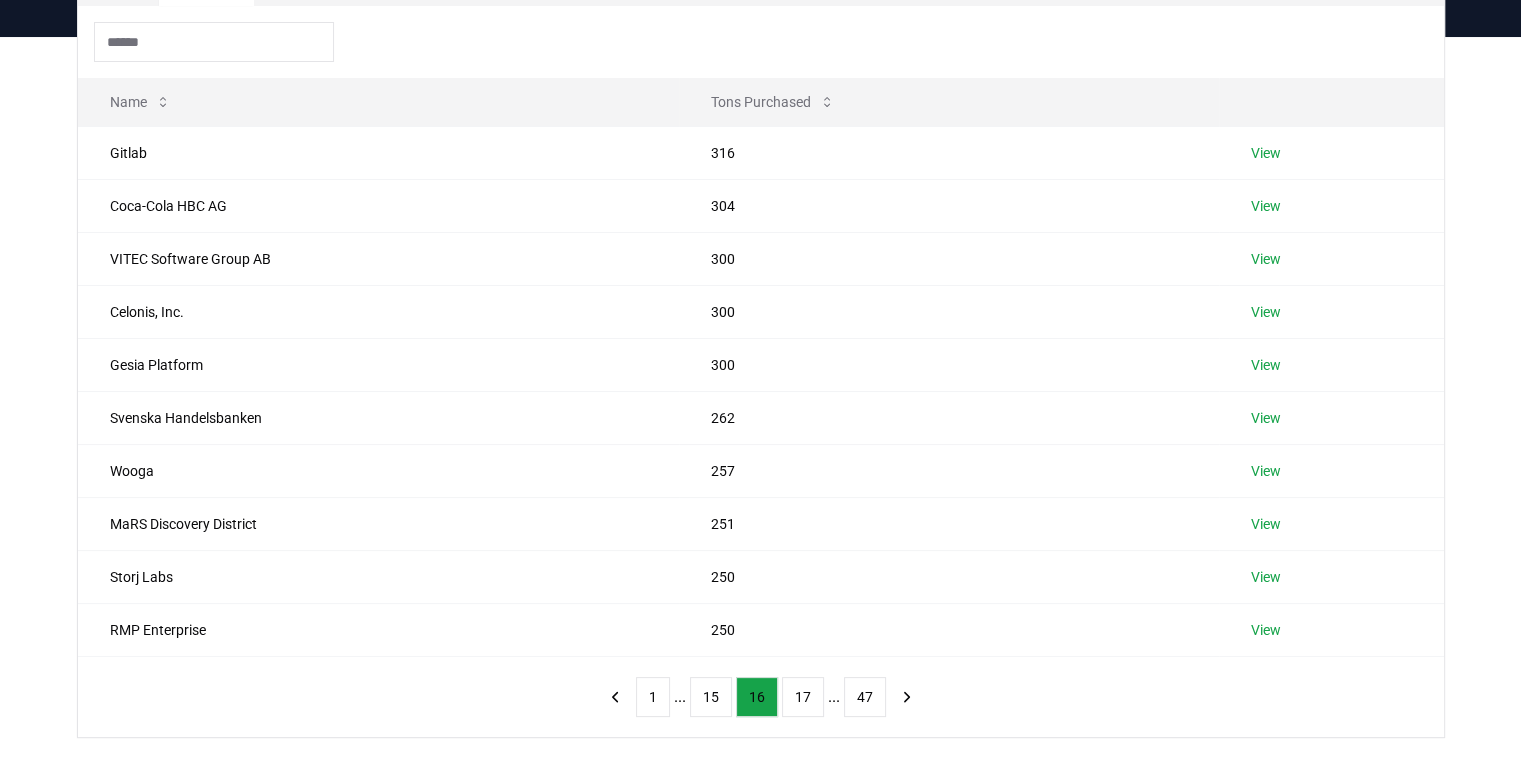 click on "15" at bounding box center (711, 697) 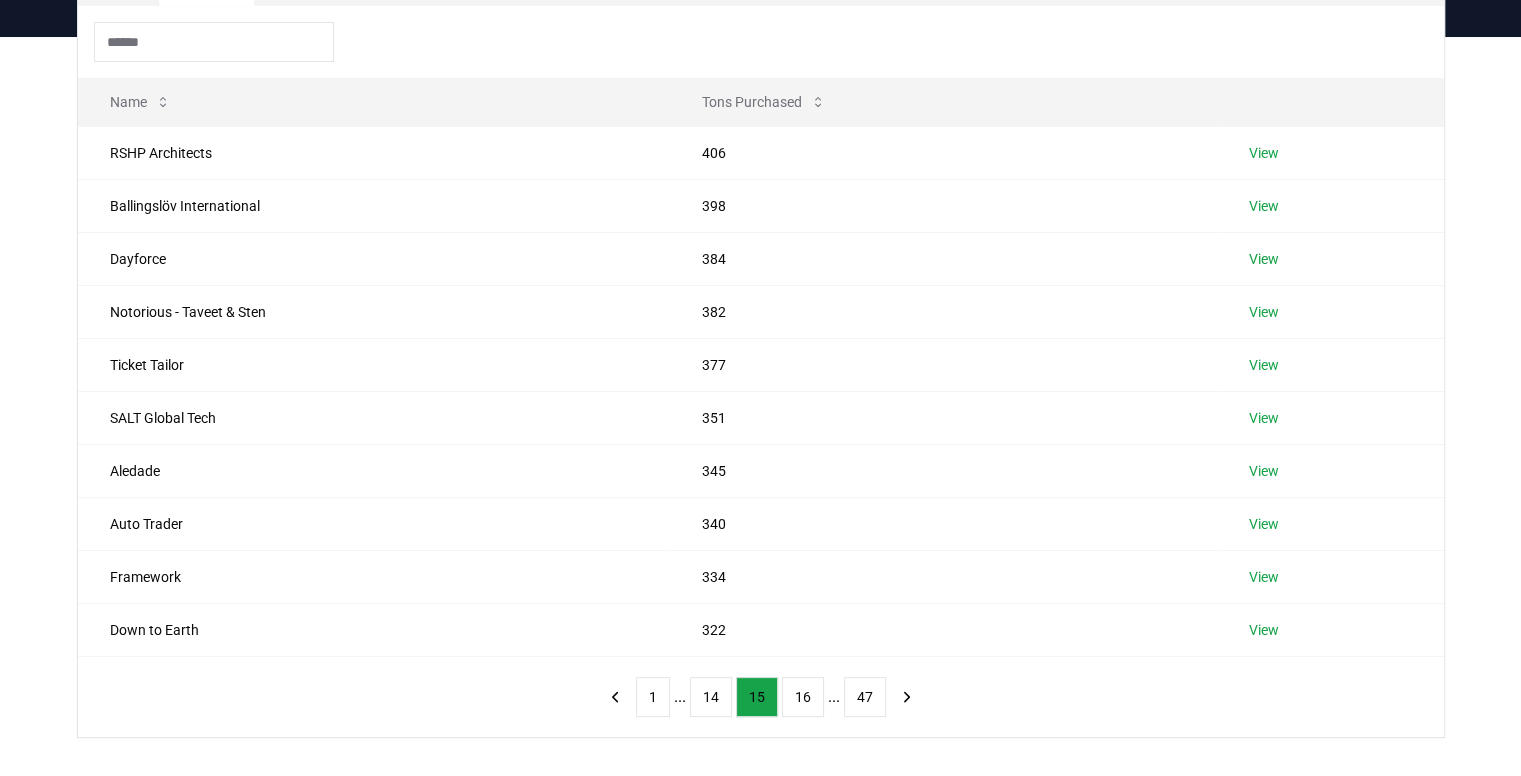 click on "14" at bounding box center (711, 697) 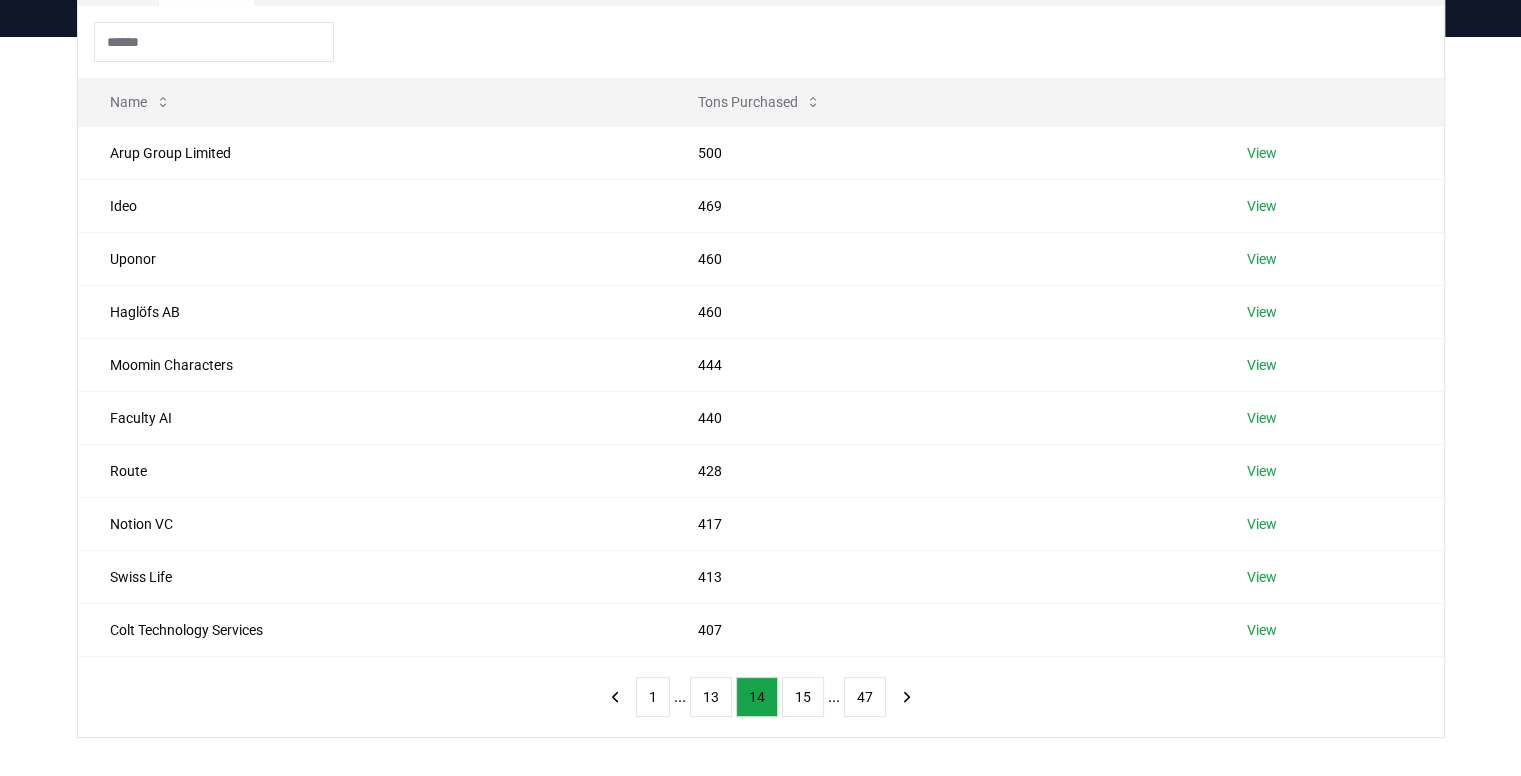 click on "13" at bounding box center (711, 697) 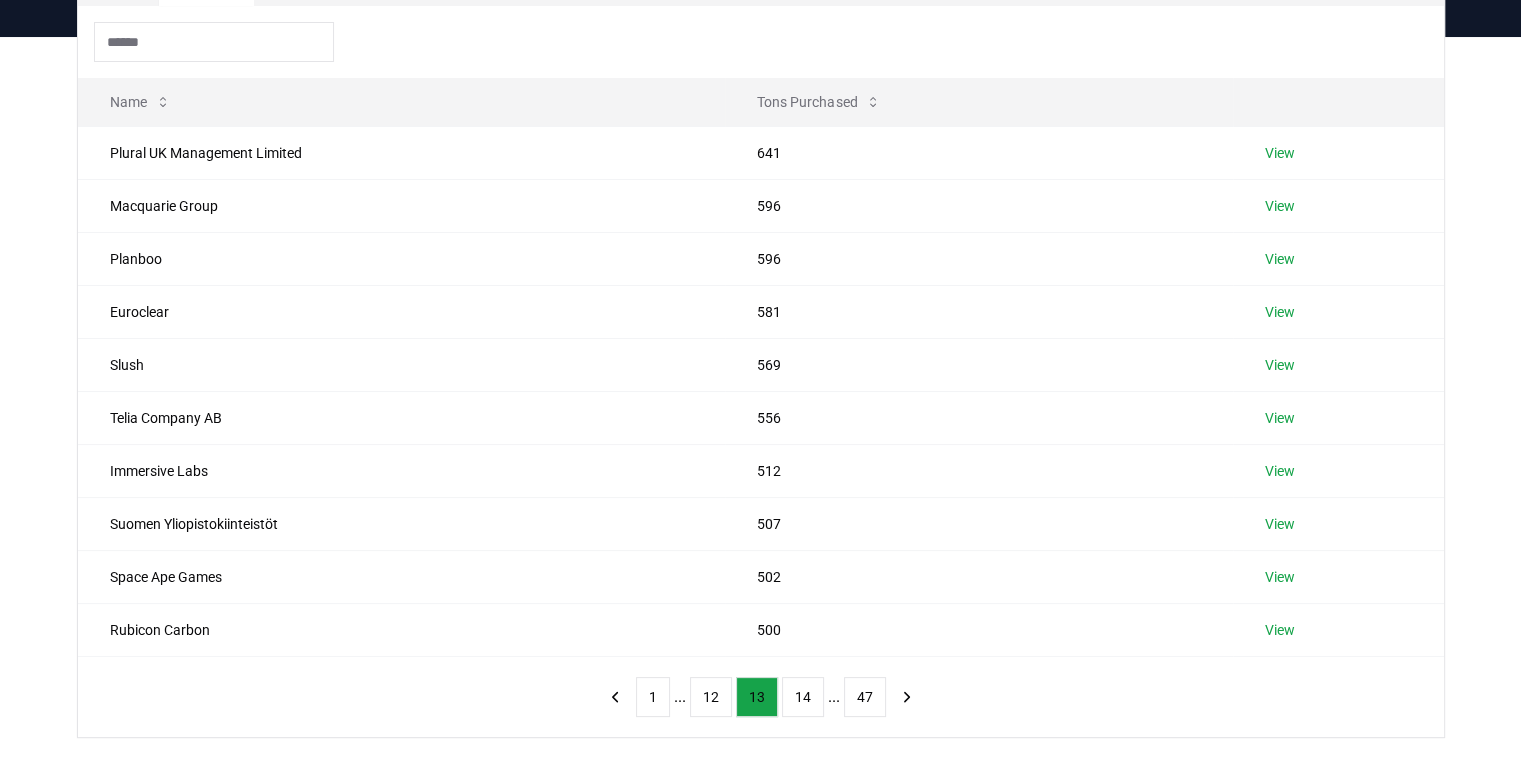 click on "12" at bounding box center (711, 697) 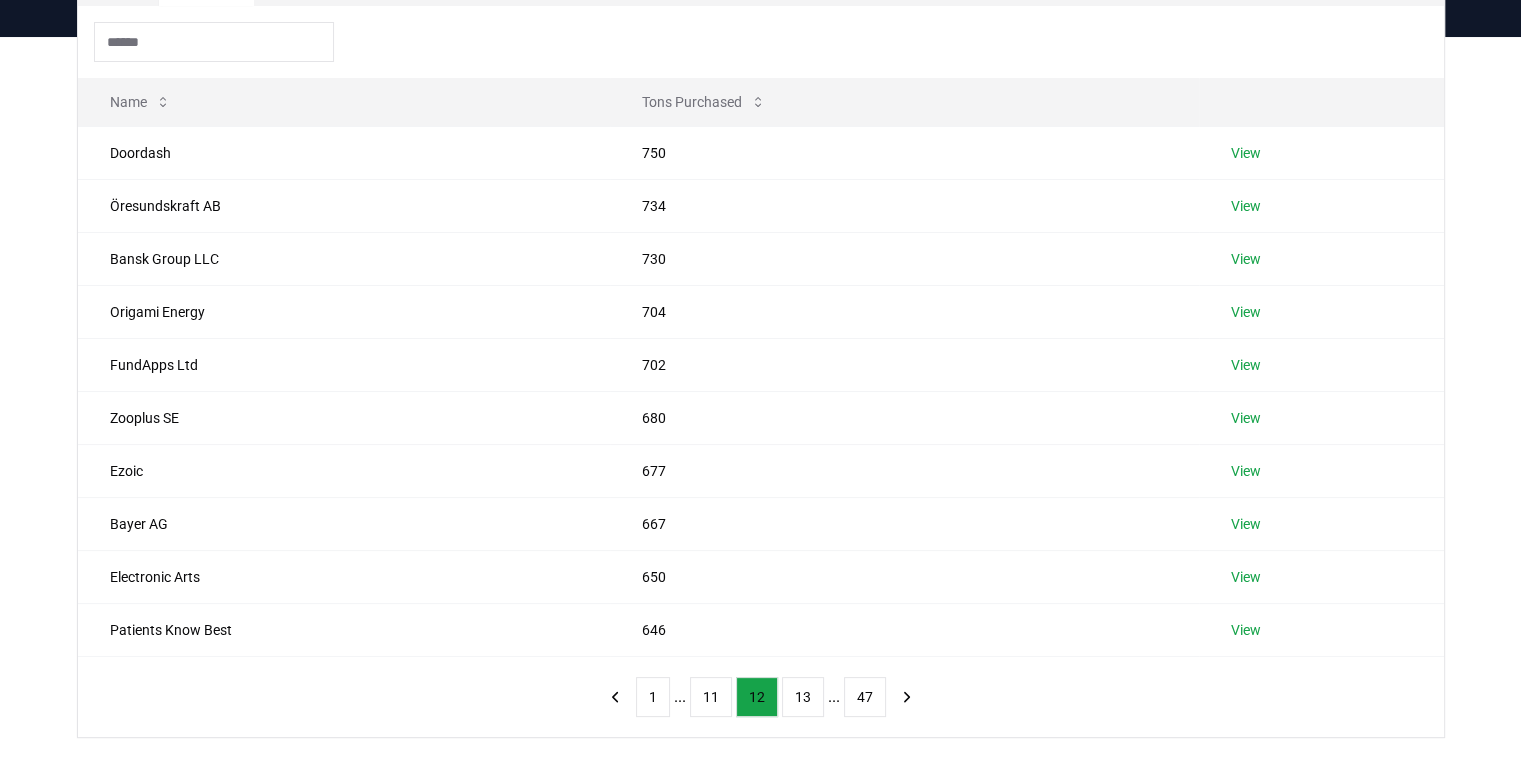 click on "11" at bounding box center (711, 697) 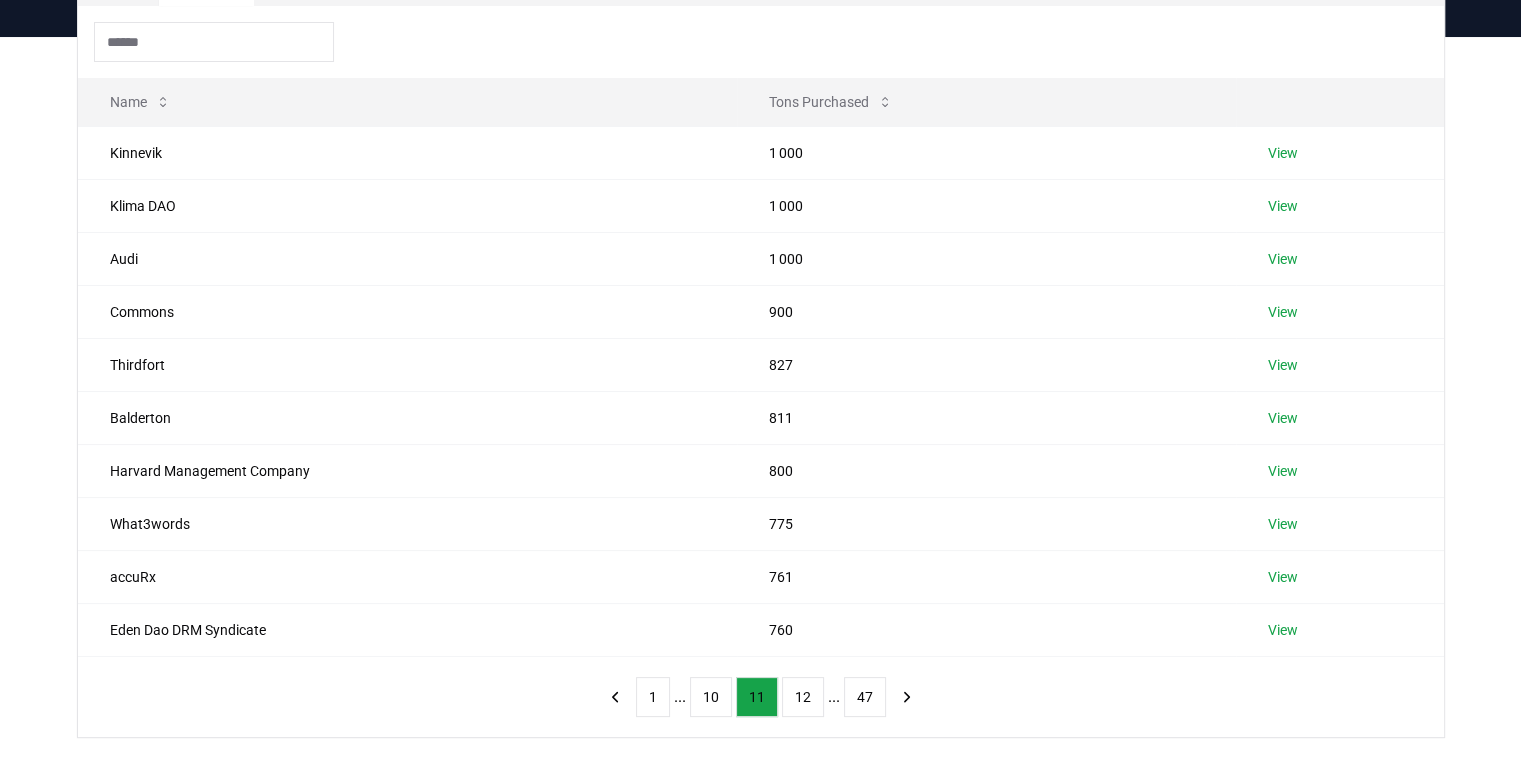click on "10" at bounding box center (711, 697) 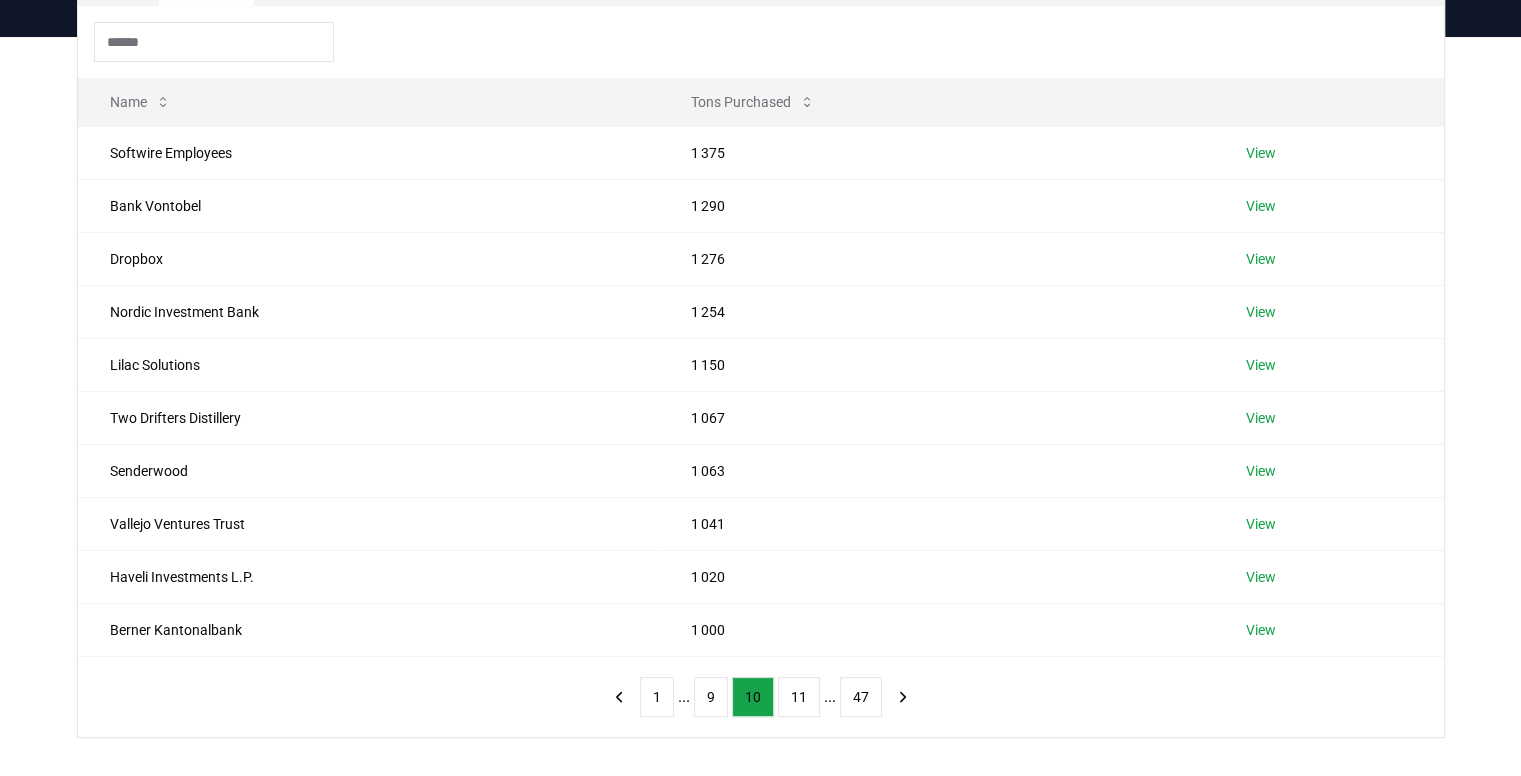 click on "9" at bounding box center [711, 697] 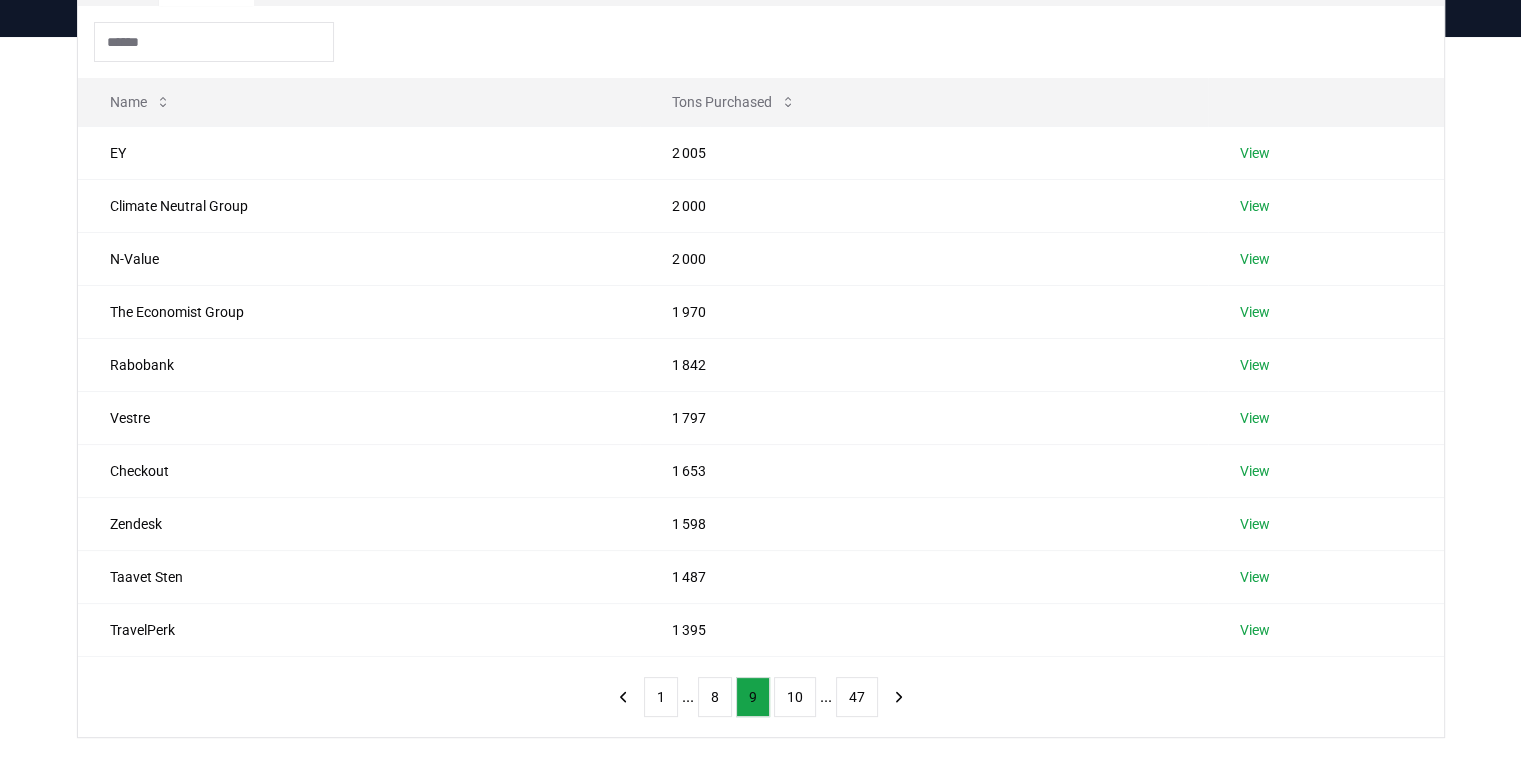 click on "8" at bounding box center [715, 697] 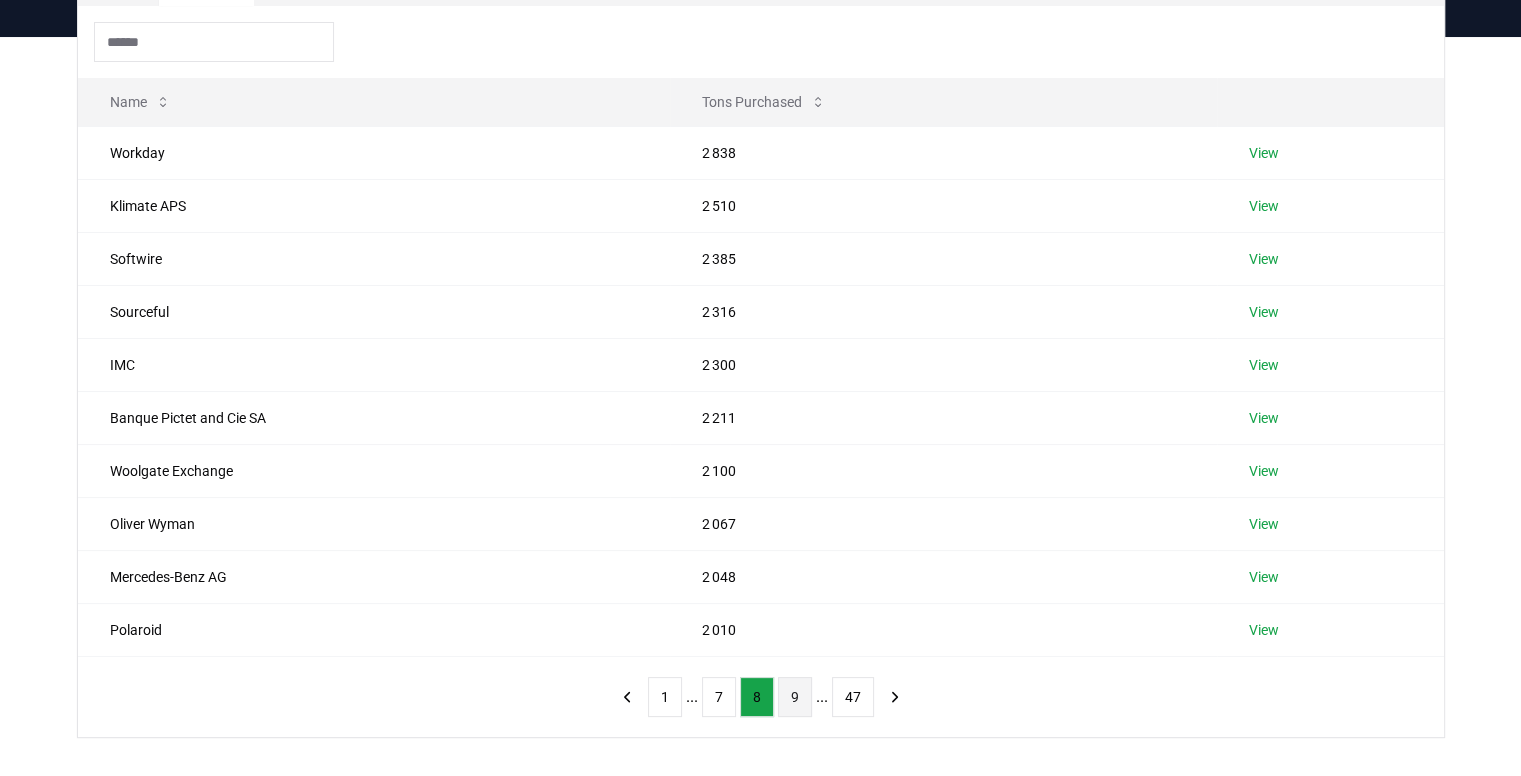 click on "9" at bounding box center (795, 697) 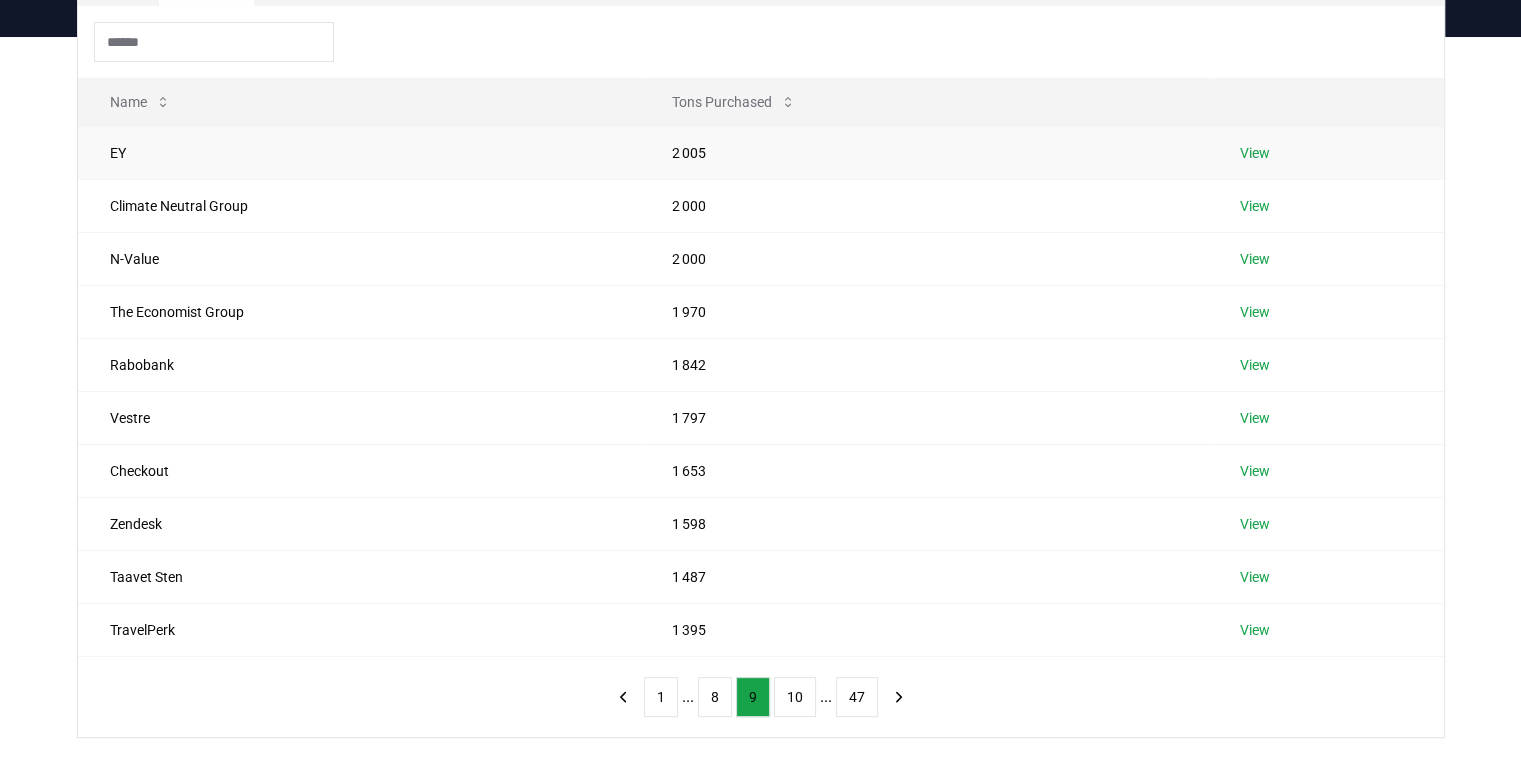 click on "View" at bounding box center [1255, 153] 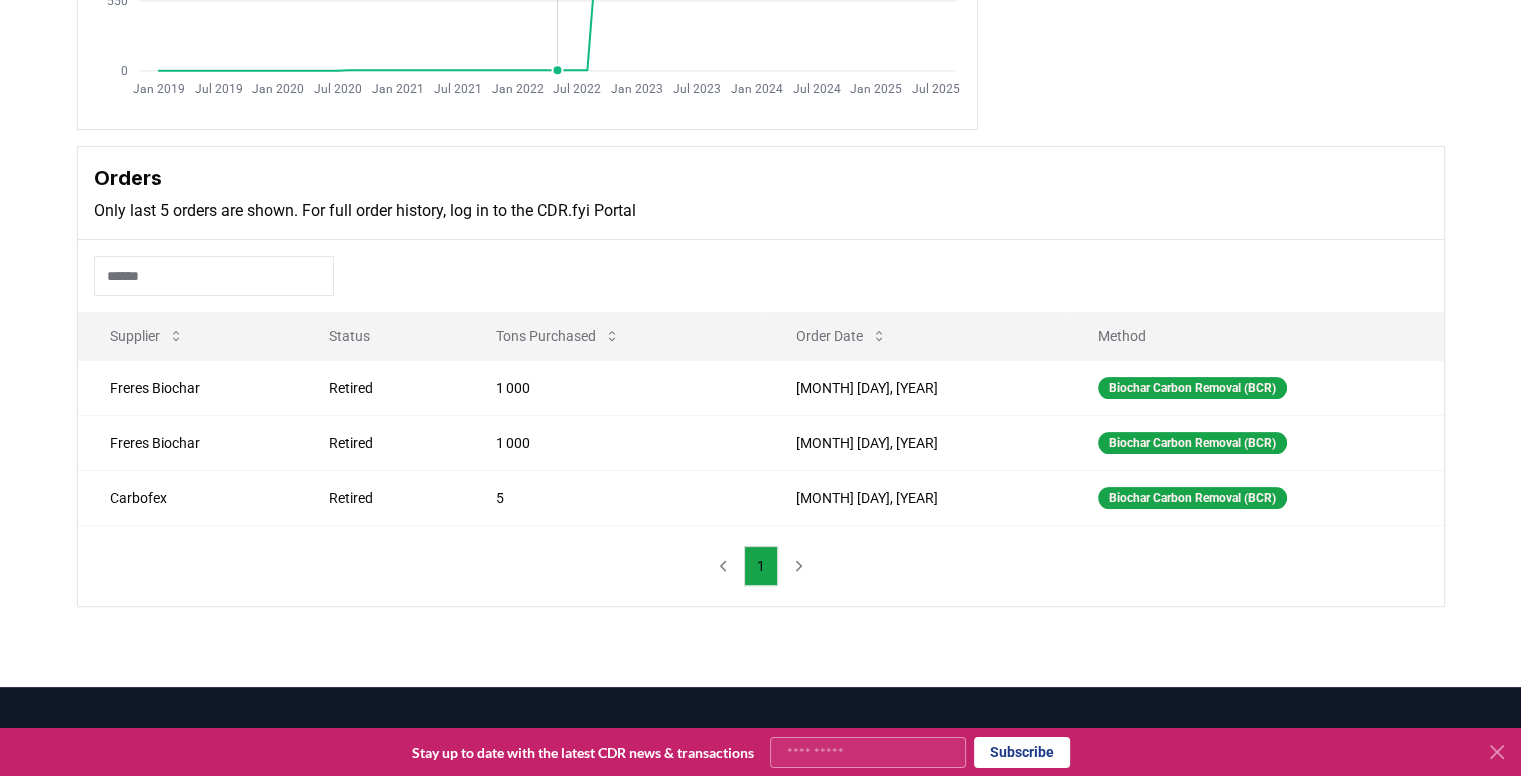 scroll, scrollTop: 432, scrollLeft: 0, axis: vertical 